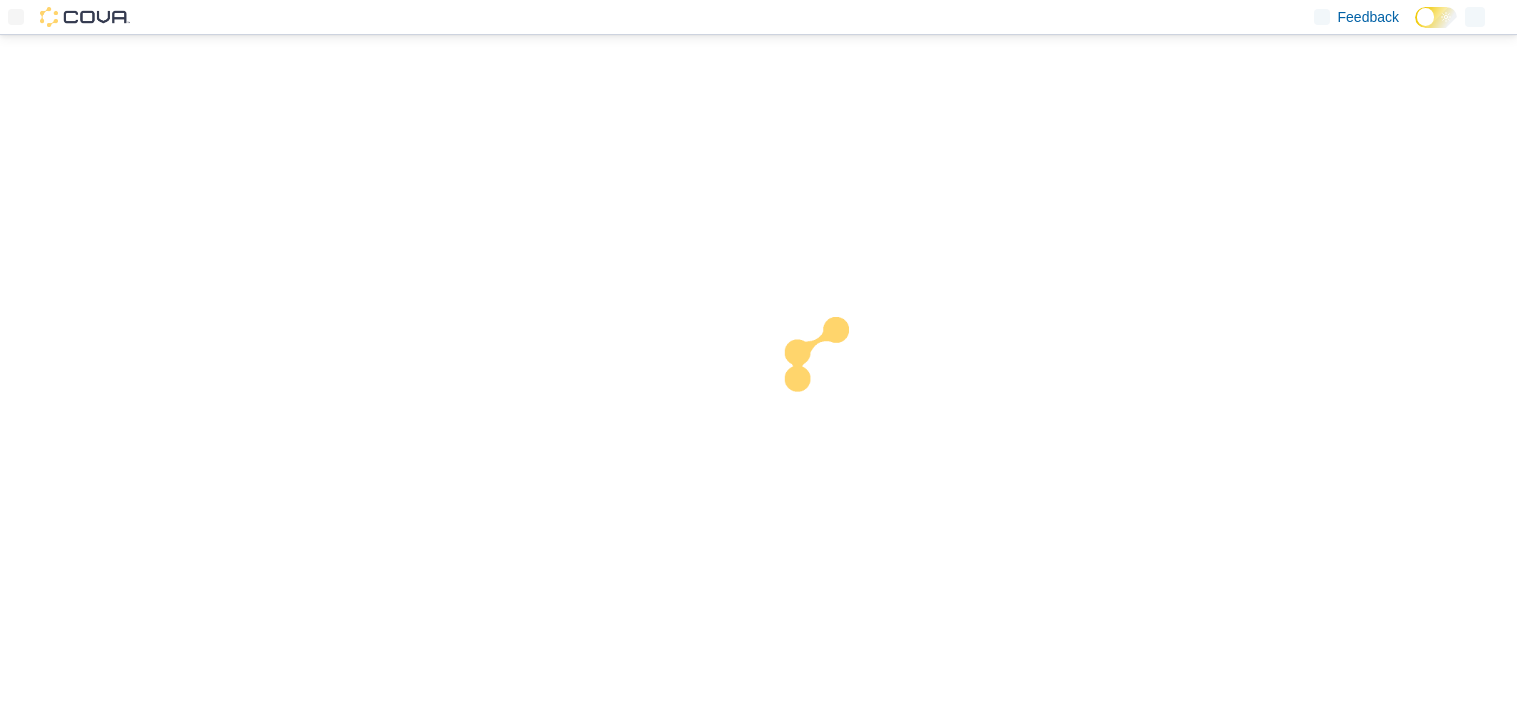 scroll, scrollTop: 0, scrollLeft: 0, axis: both 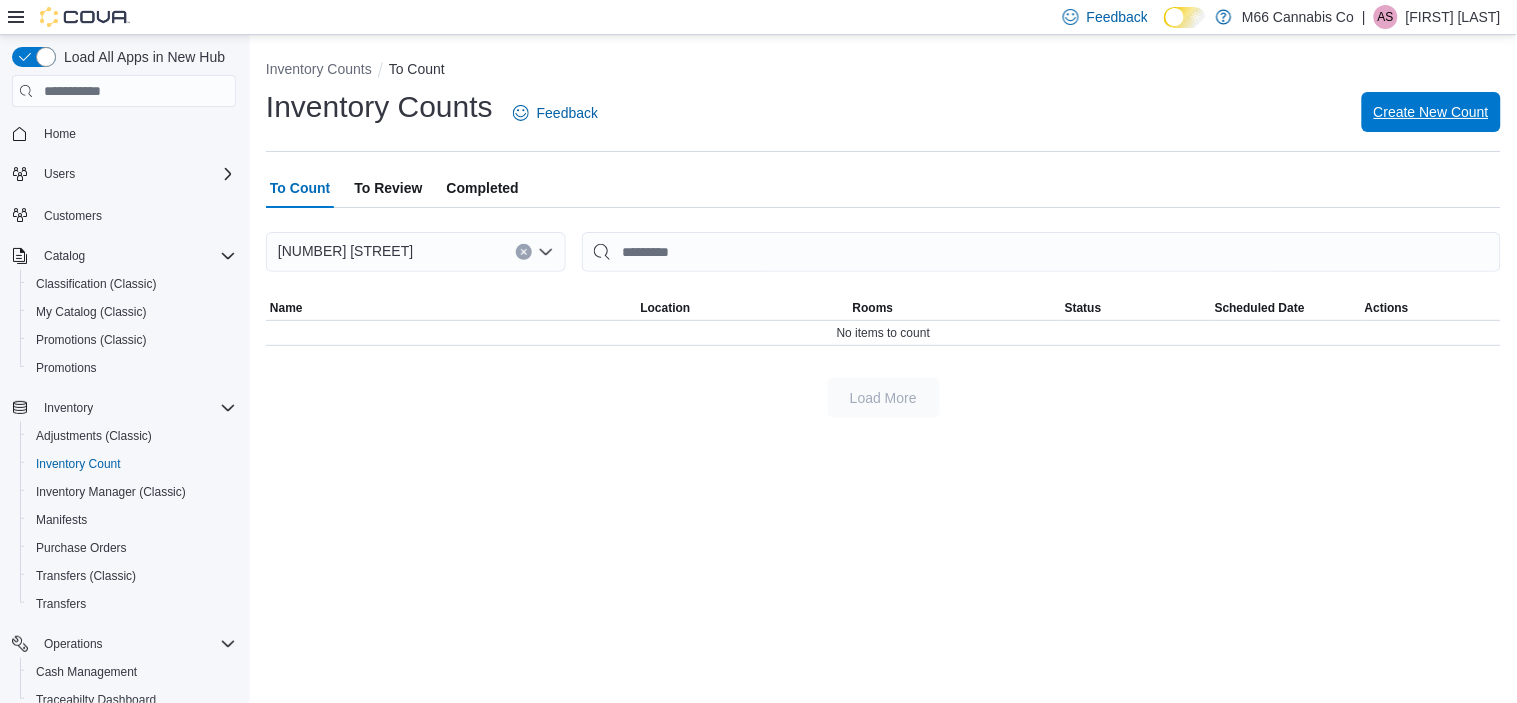 click on "Create New Count" at bounding box center [1431, 112] 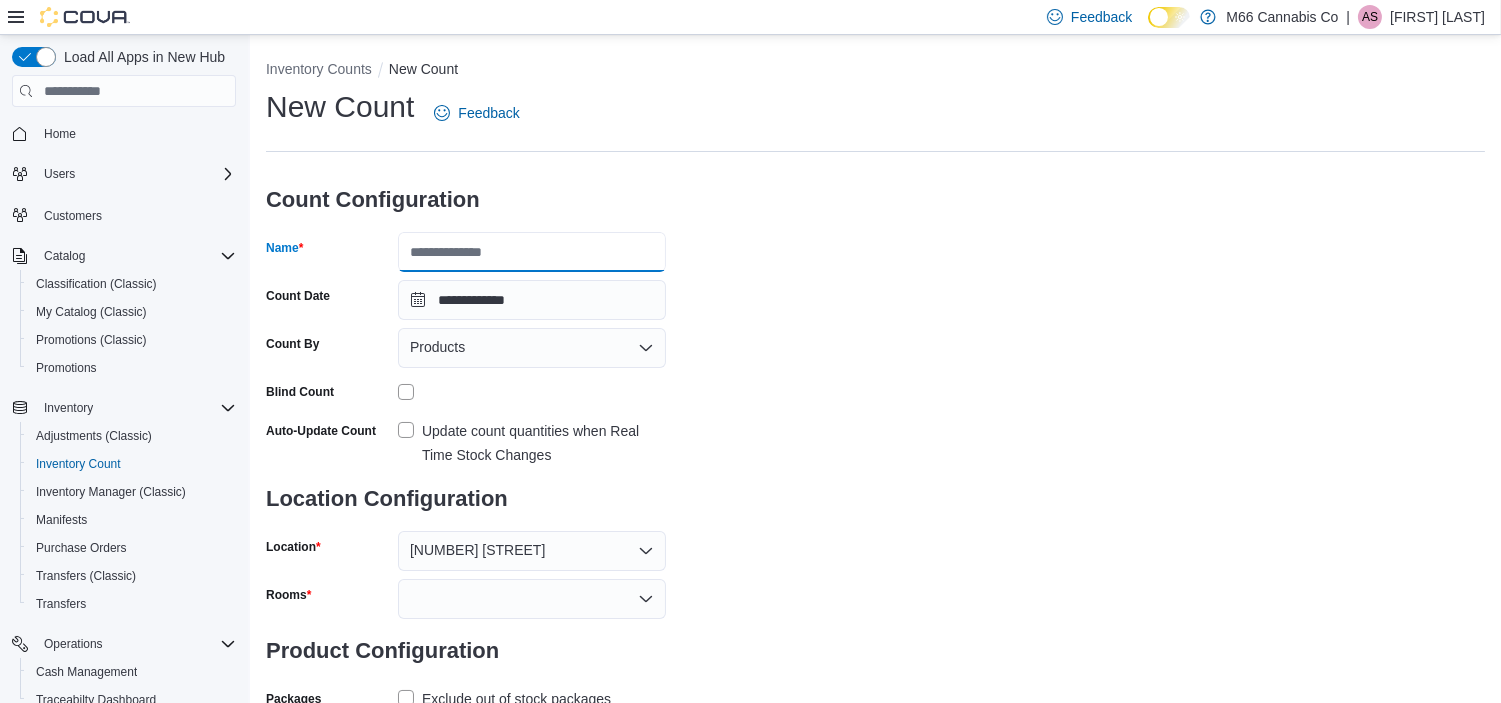 click on "Name" at bounding box center [532, 252] 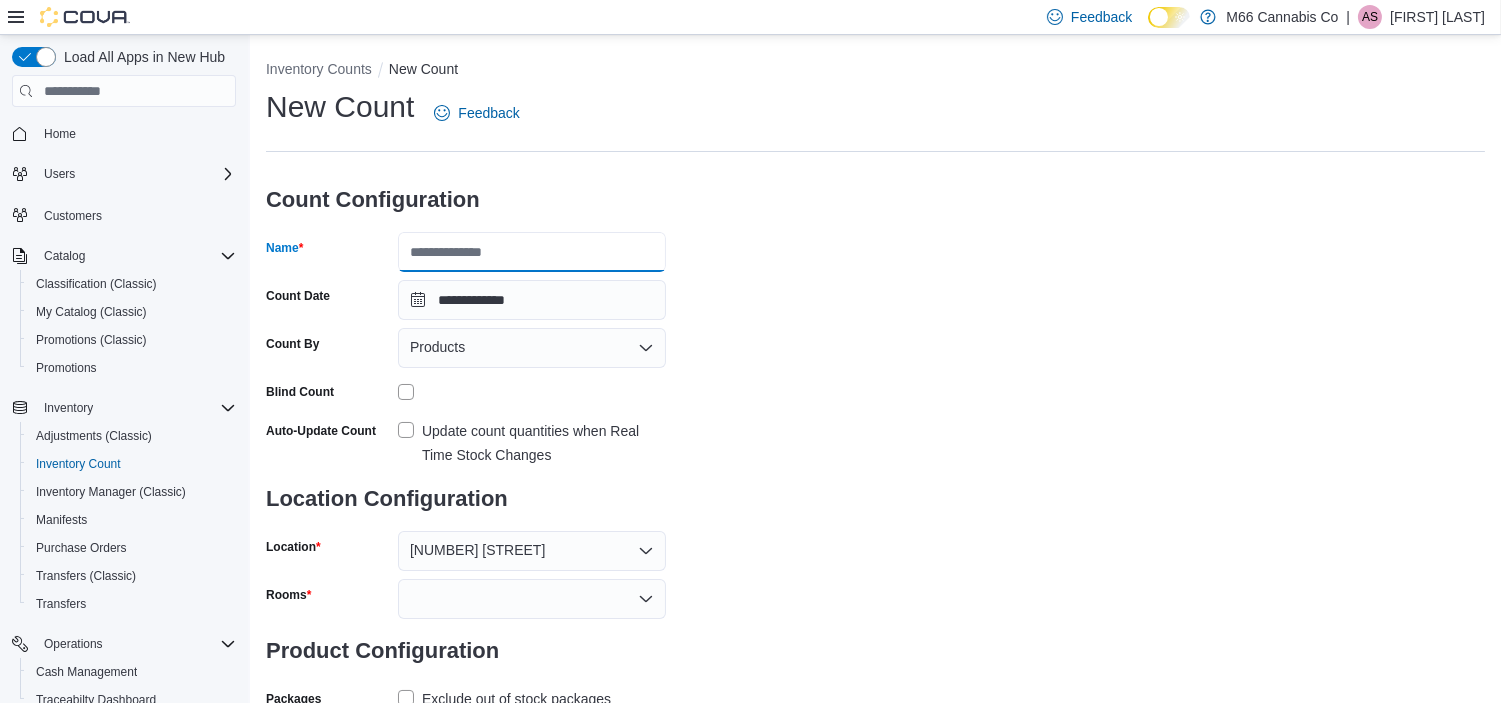 type on "*******" 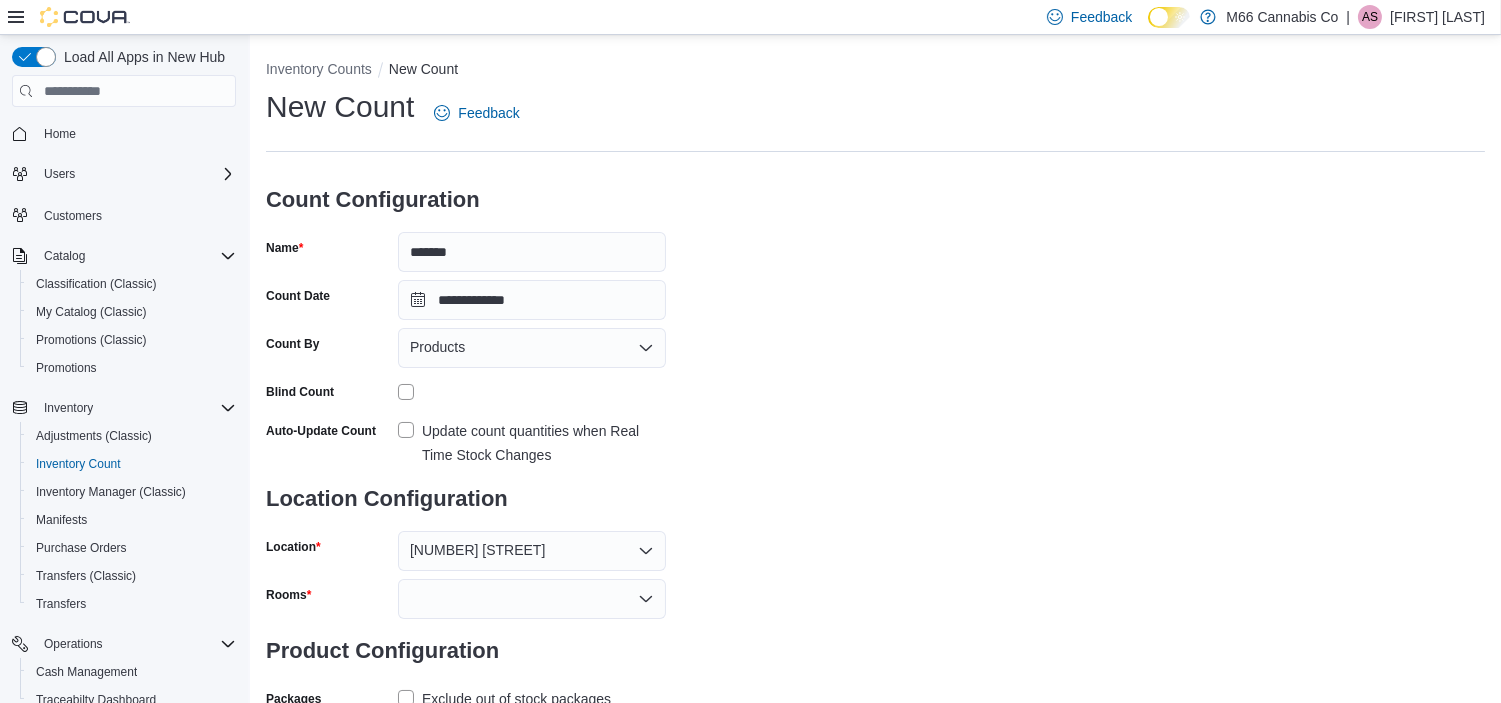 click on "Update count quantities when Real Time Stock Changes" at bounding box center (544, 443) 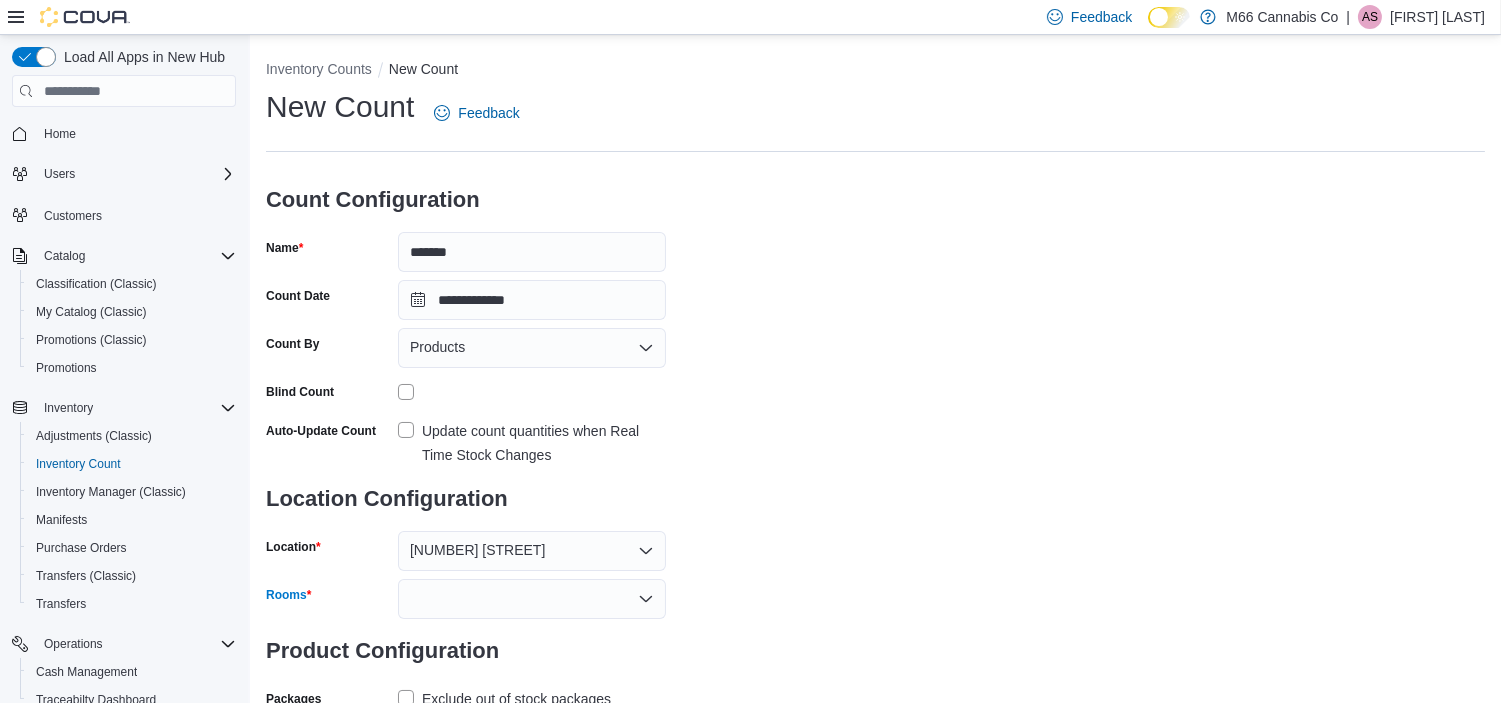 click at bounding box center (532, 599) 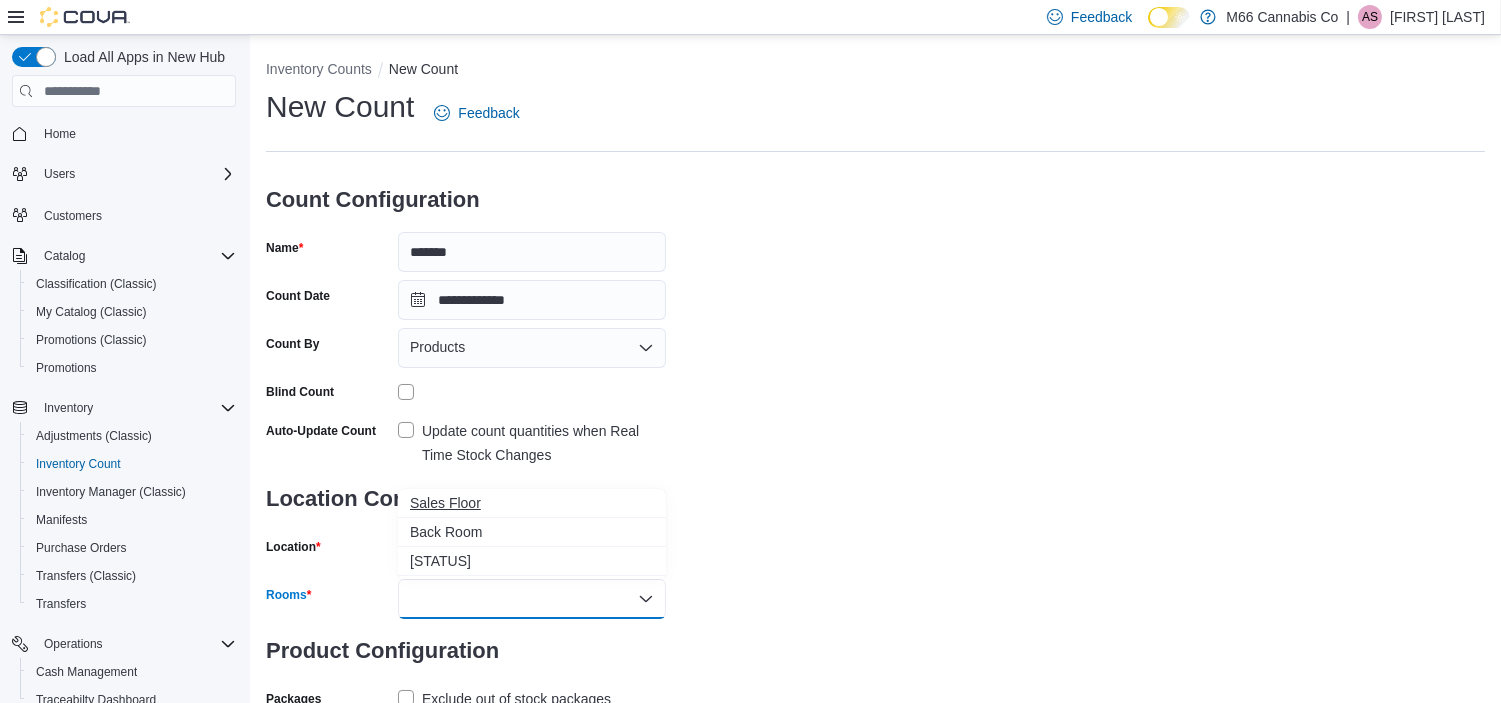 click on "Sales Floor" at bounding box center [532, 503] 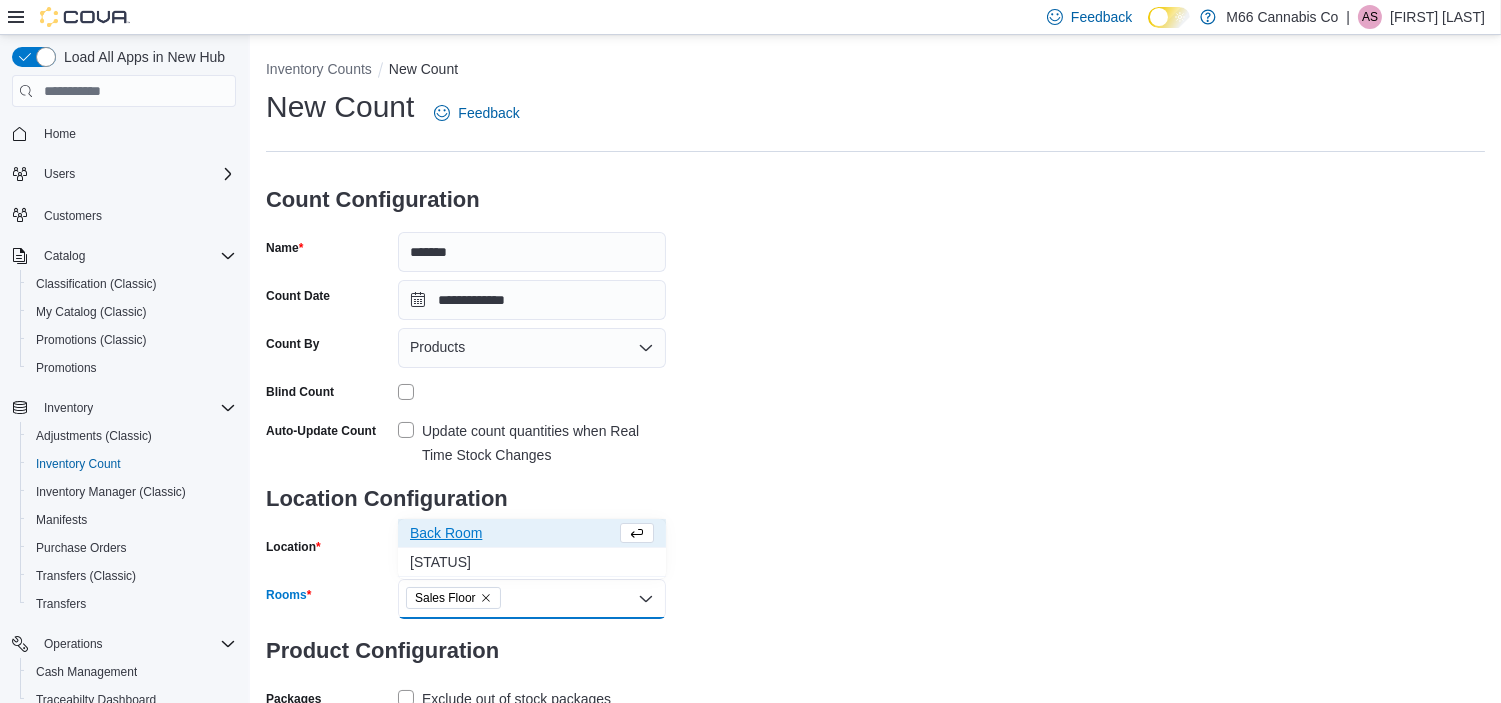 click on "**********" at bounding box center [875, 424] 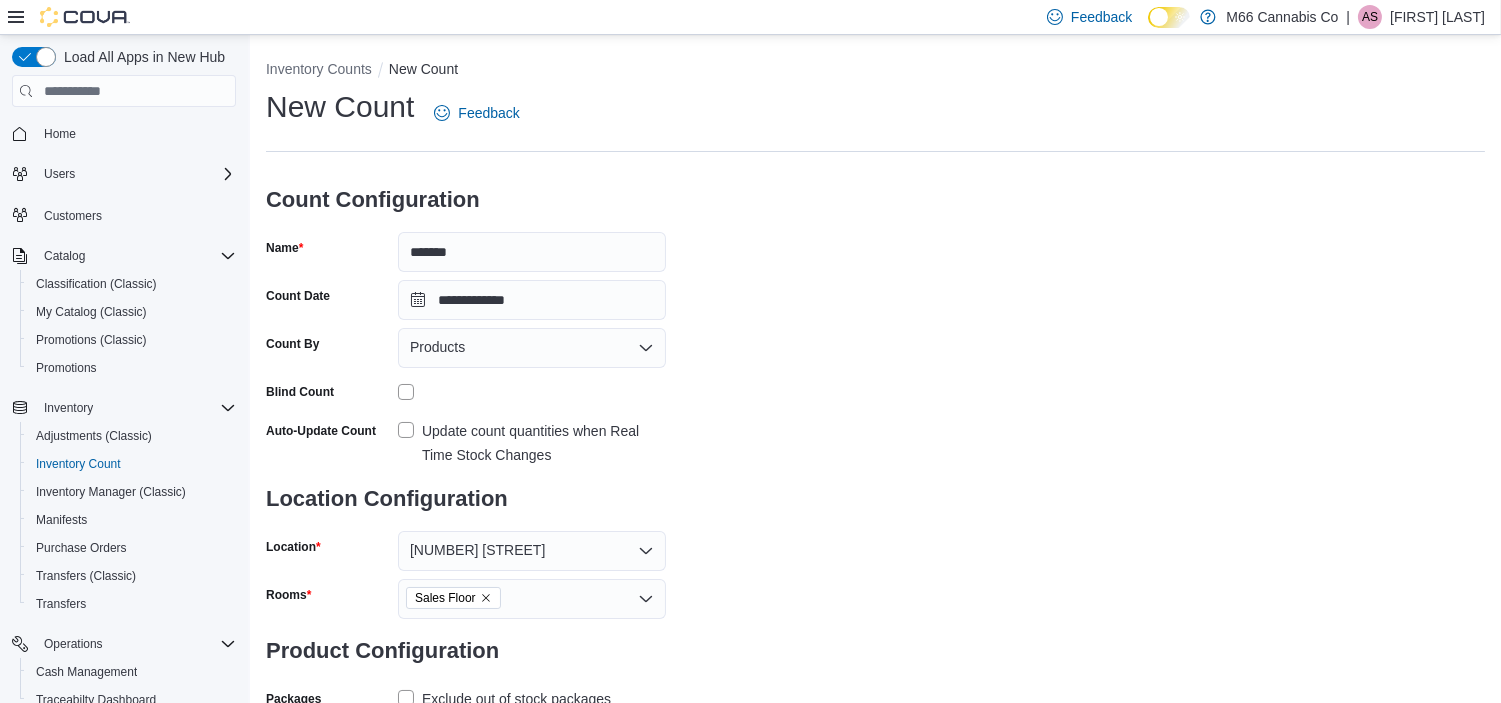 scroll, scrollTop: 114, scrollLeft: 0, axis: vertical 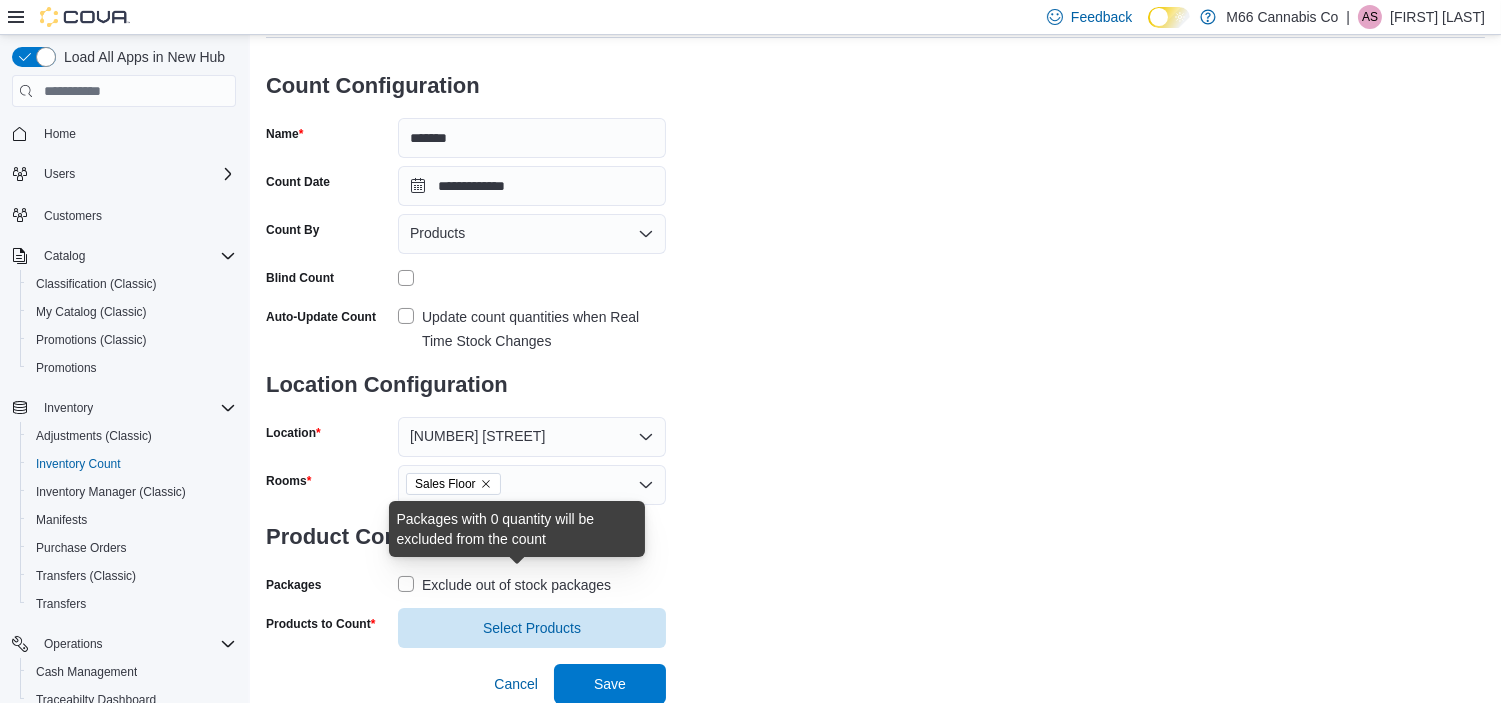 click on "Exclude out of stock packages" at bounding box center [516, 585] 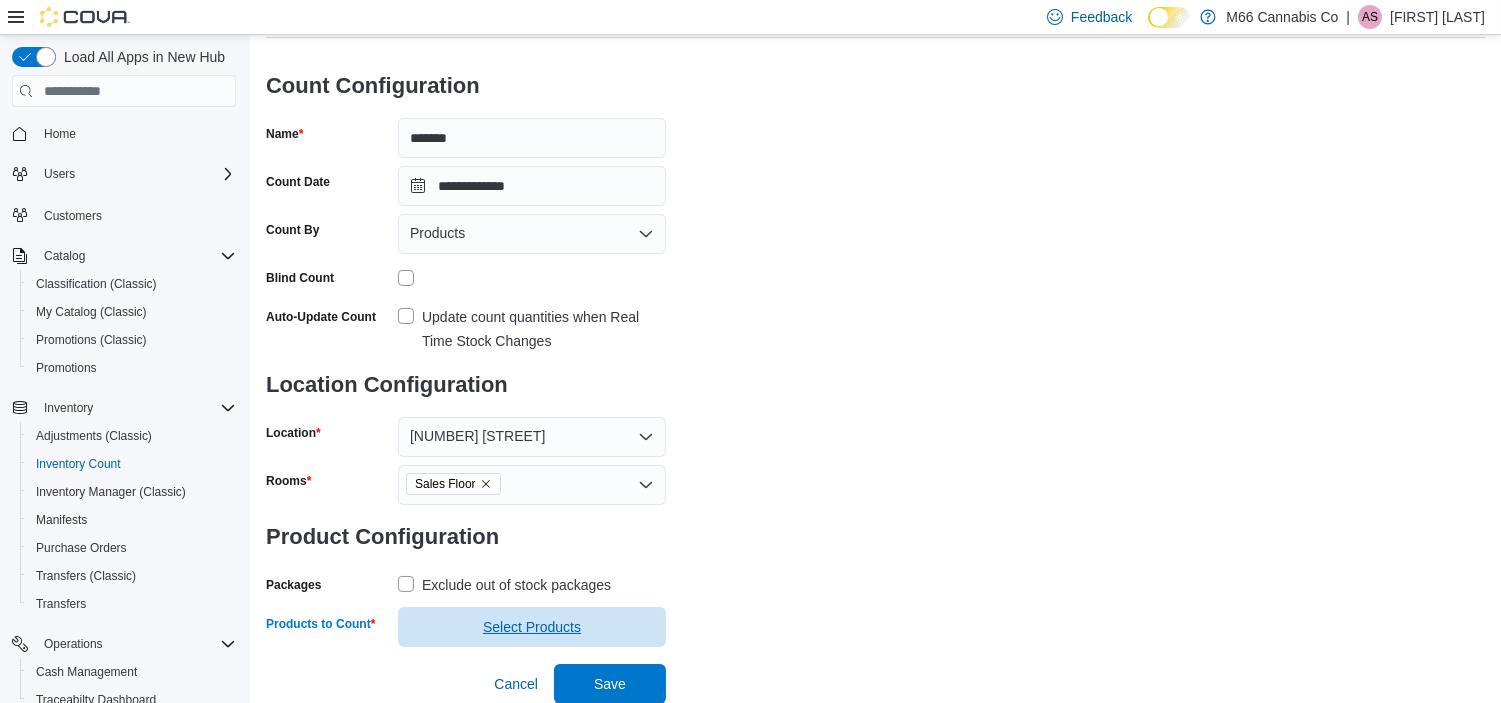 click on "Select Products" at bounding box center (532, 627) 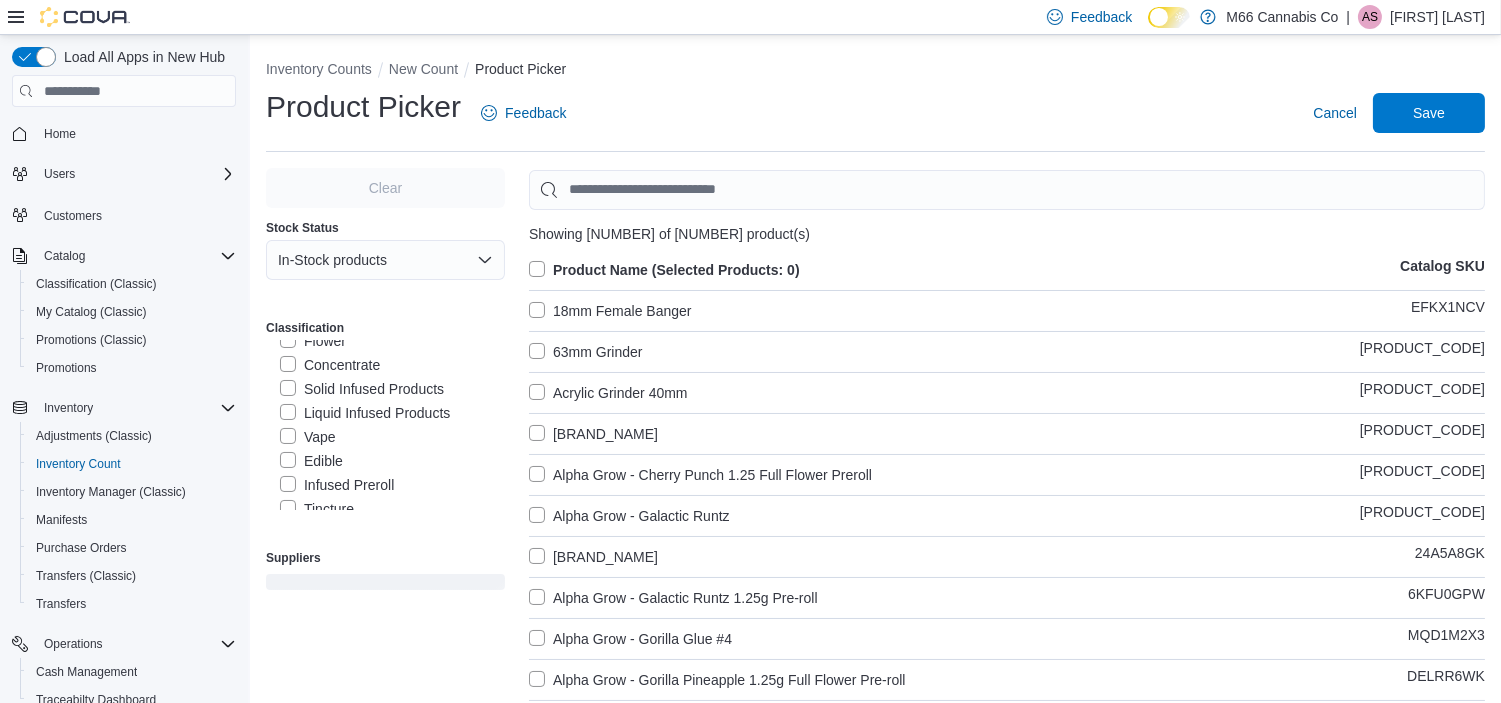 scroll, scrollTop: 91, scrollLeft: 0, axis: vertical 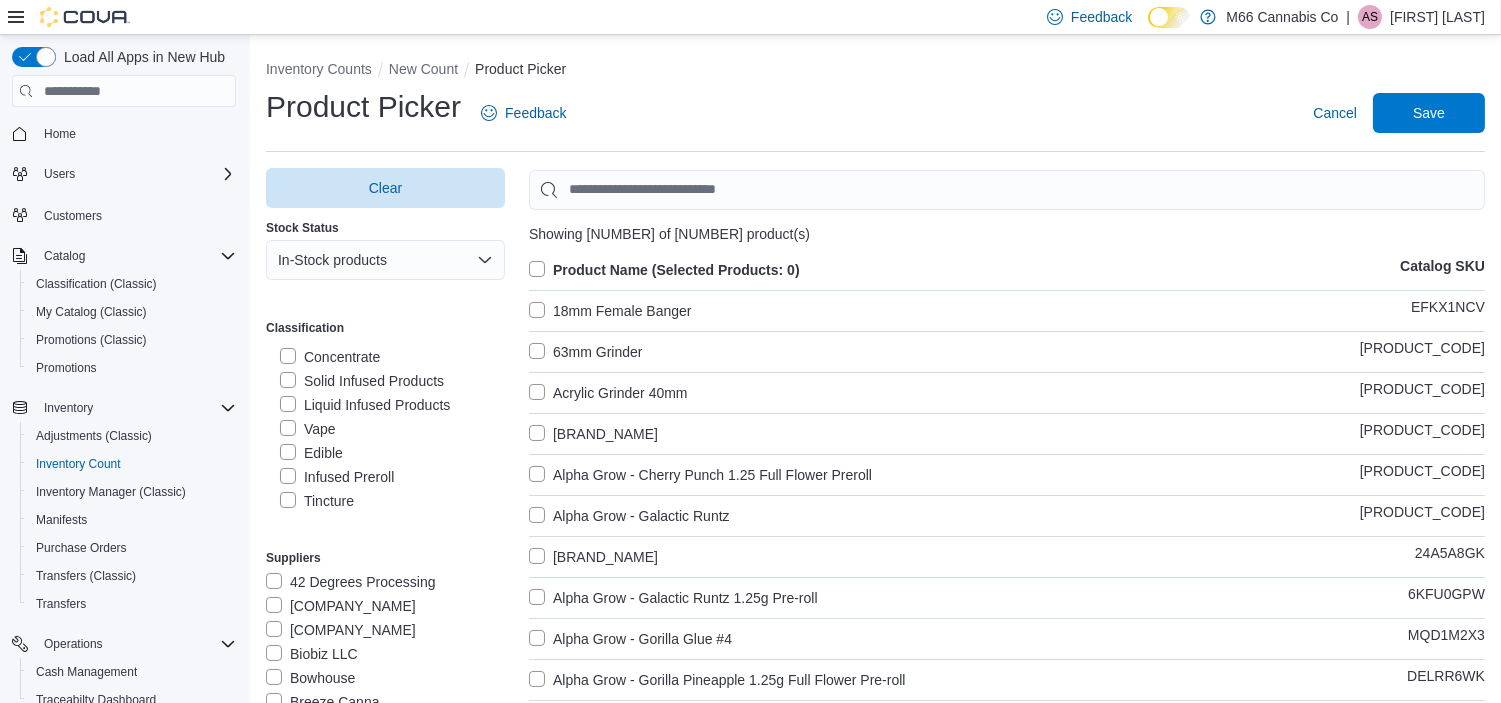 click on "Edible" at bounding box center (311, 453) 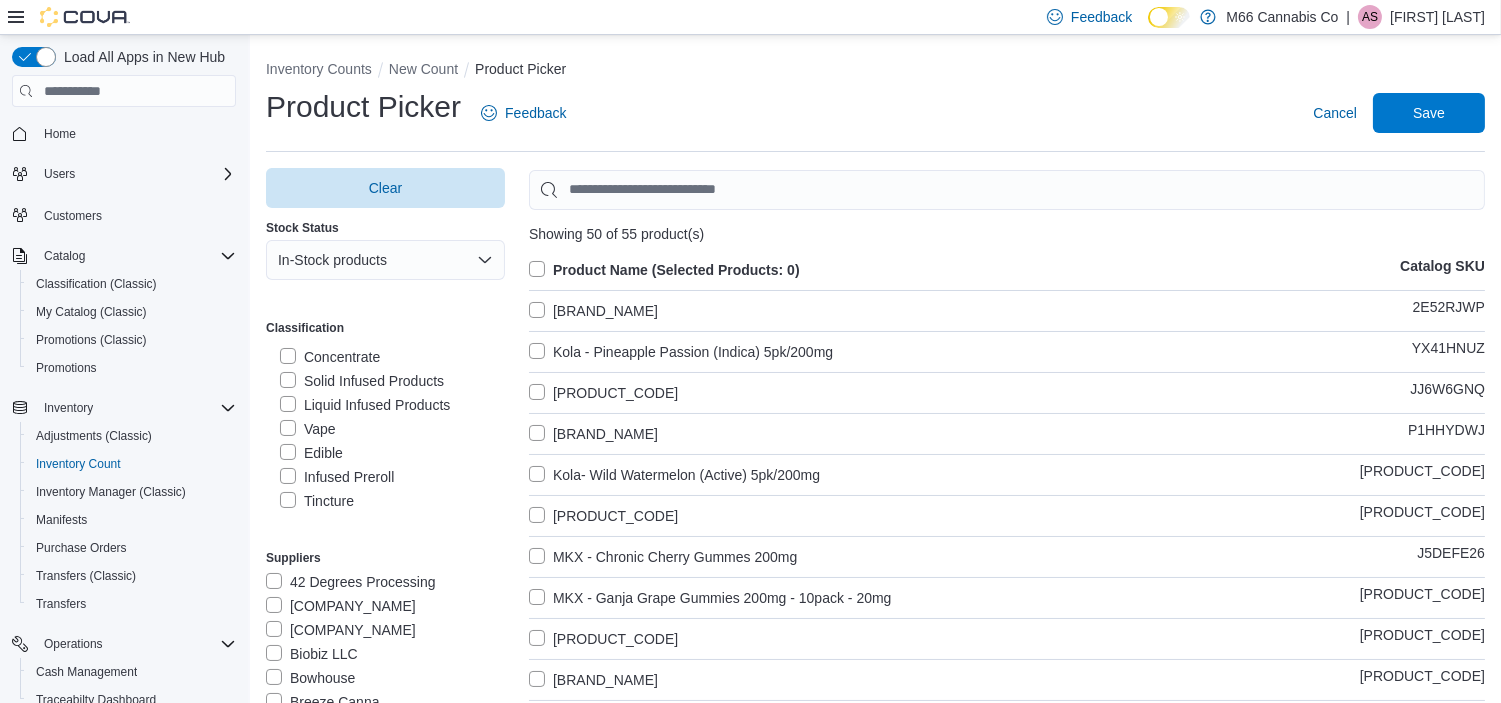 click on "Product Name (Selected Products: 0)" at bounding box center [664, 270] 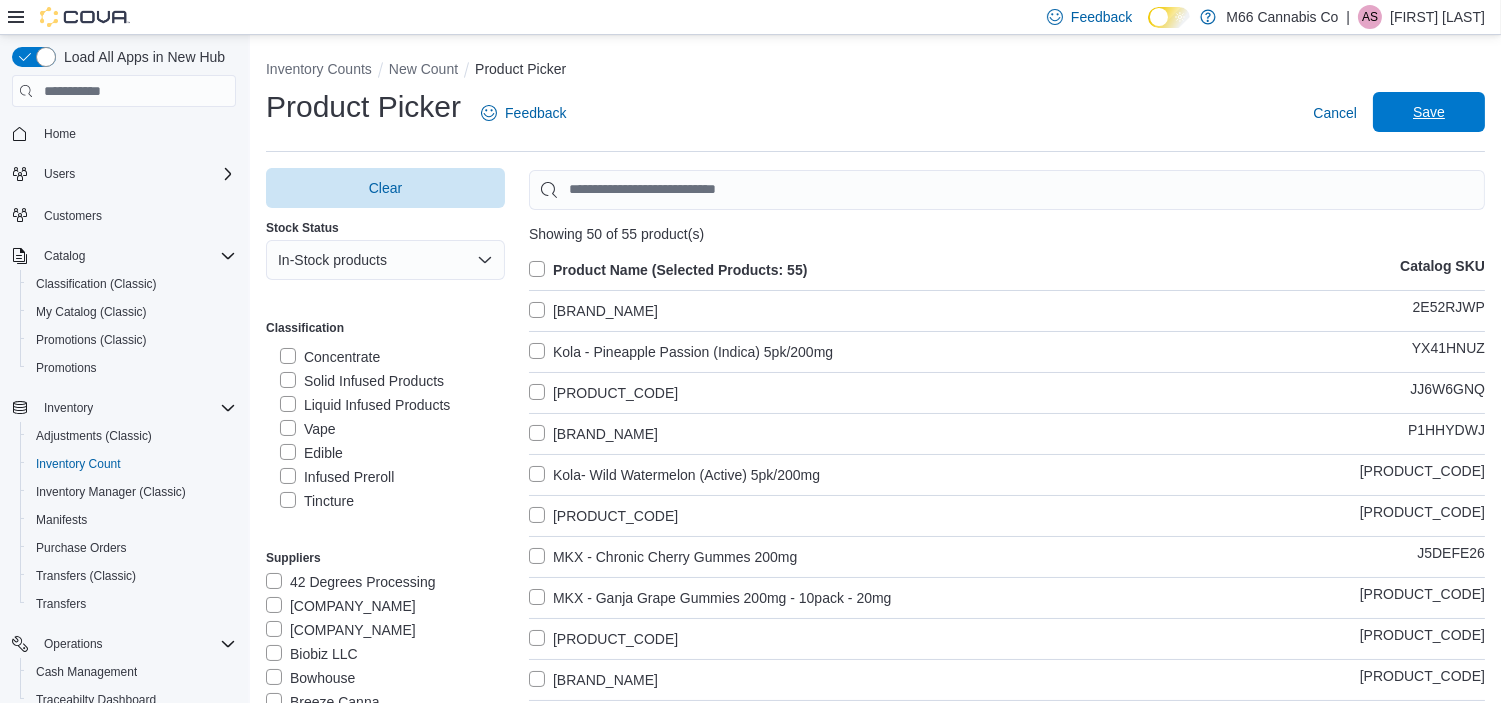 click on "Save" at bounding box center [1429, 112] 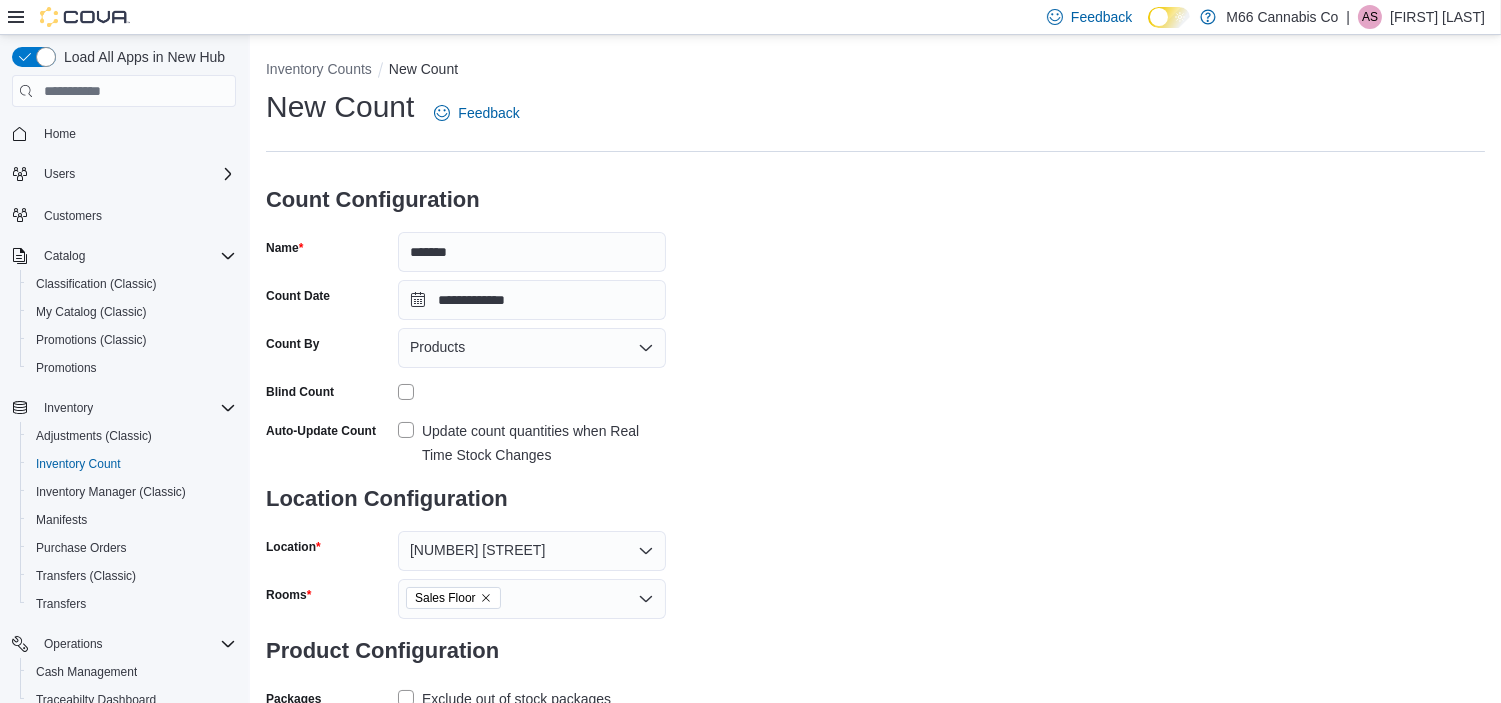 scroll, scrollTop: 153, scrollLeft: 0, axis: vertical 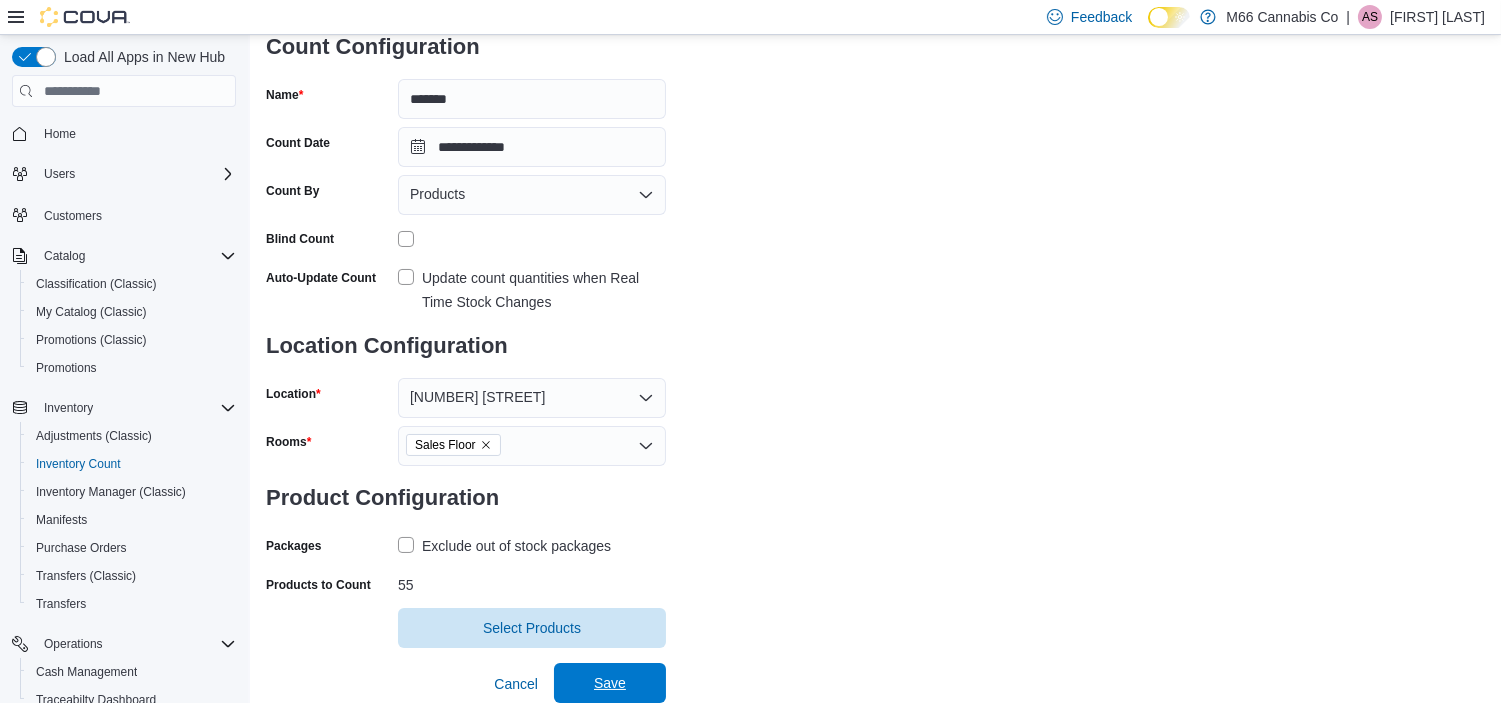 click on "Save" at bounding box center (610, 683) 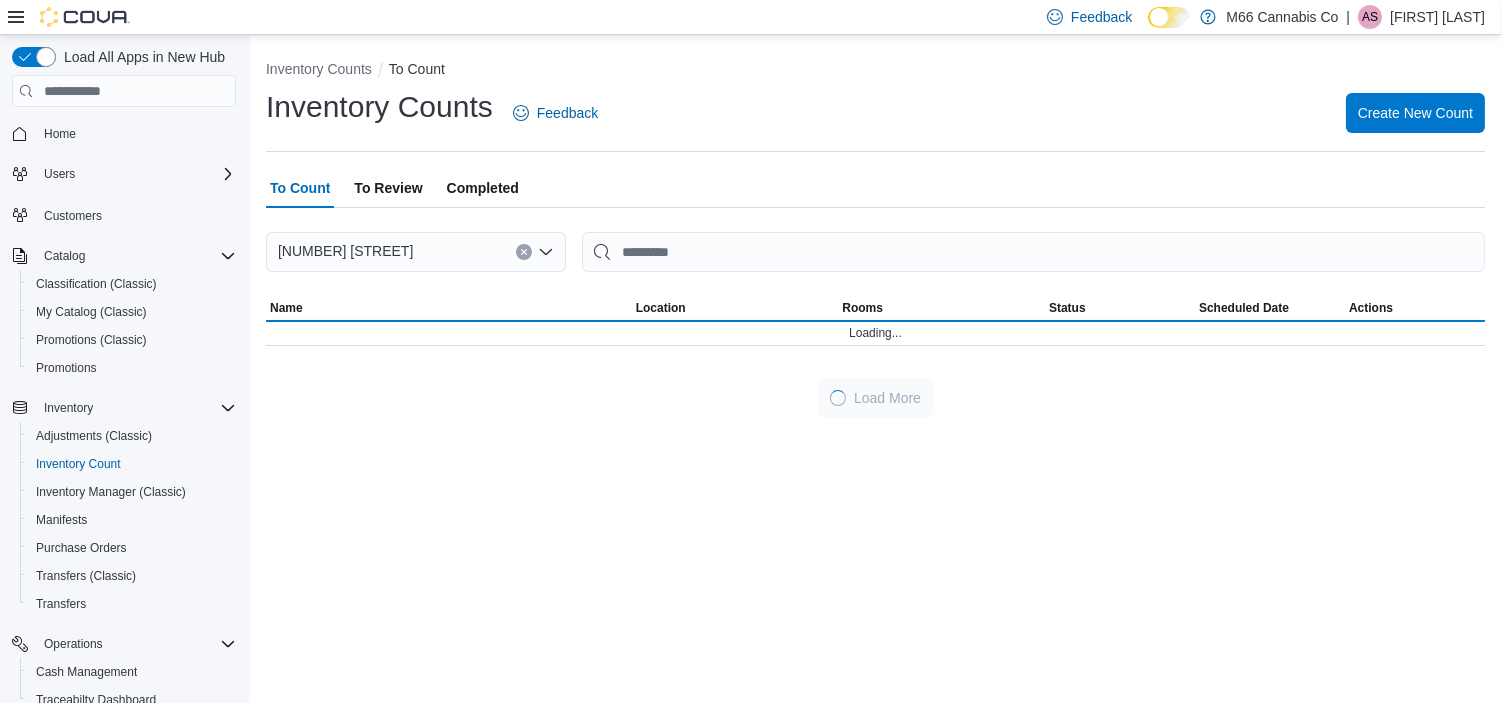 scroll, scrollTop: 0, scrollLeft: 0, axis: both 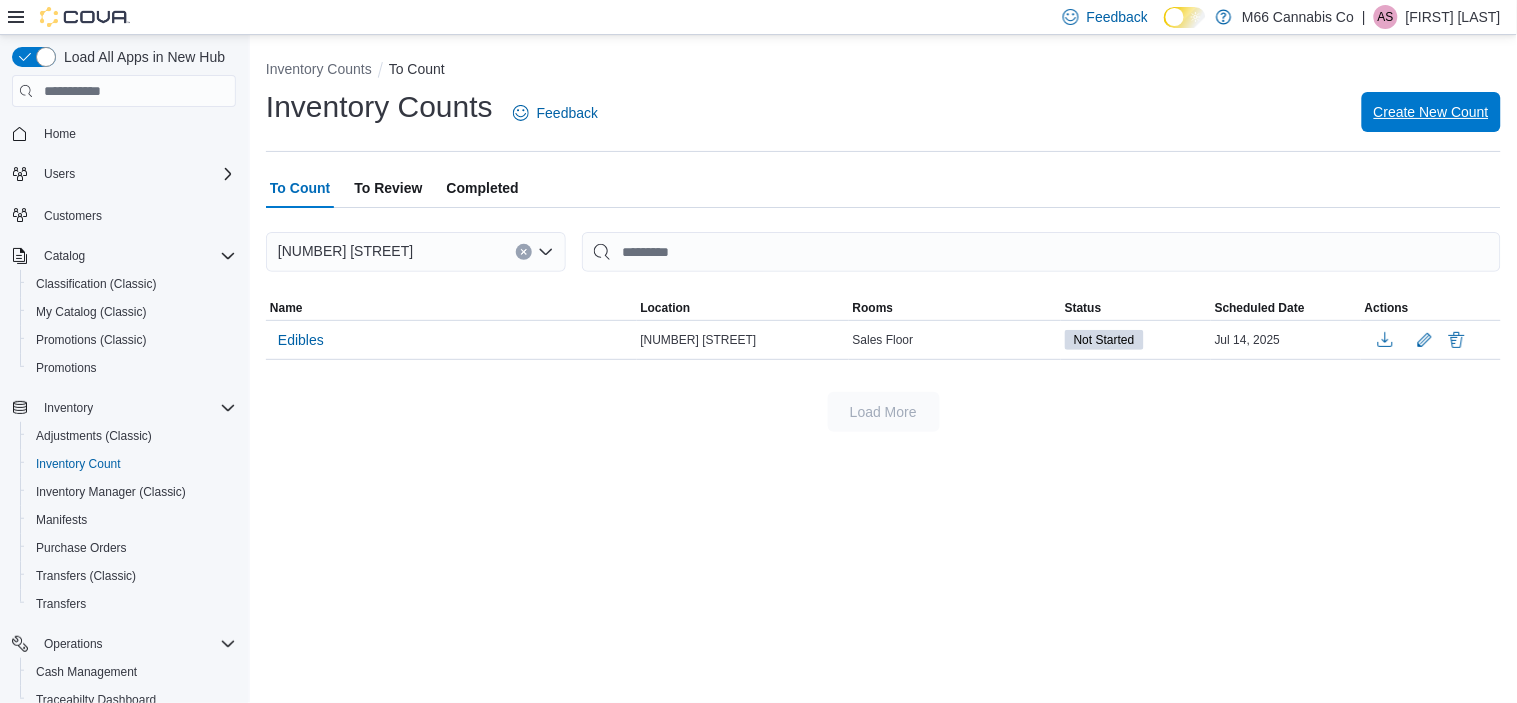 click on "Create New Count" at bounding box center [1431, 112] 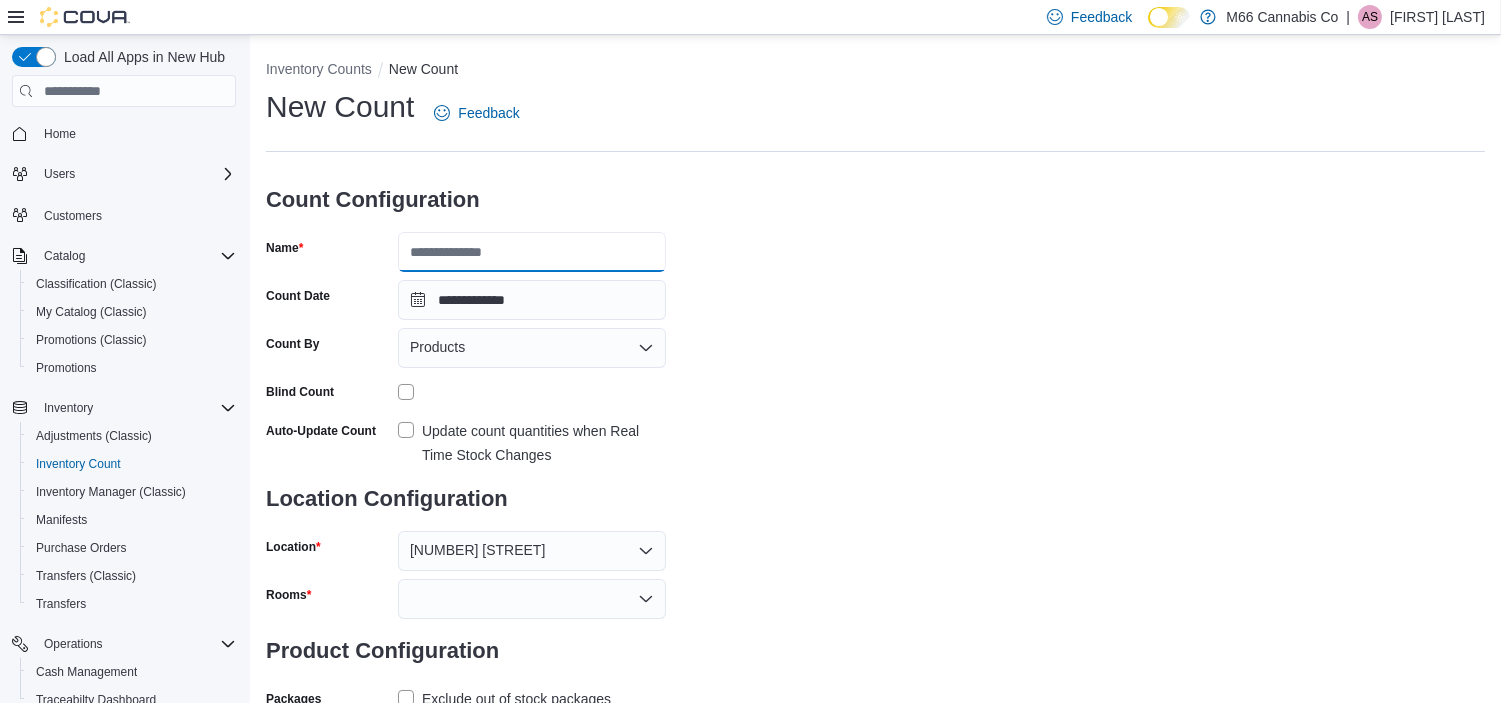click on "Name" at bounding box center [532, 252] 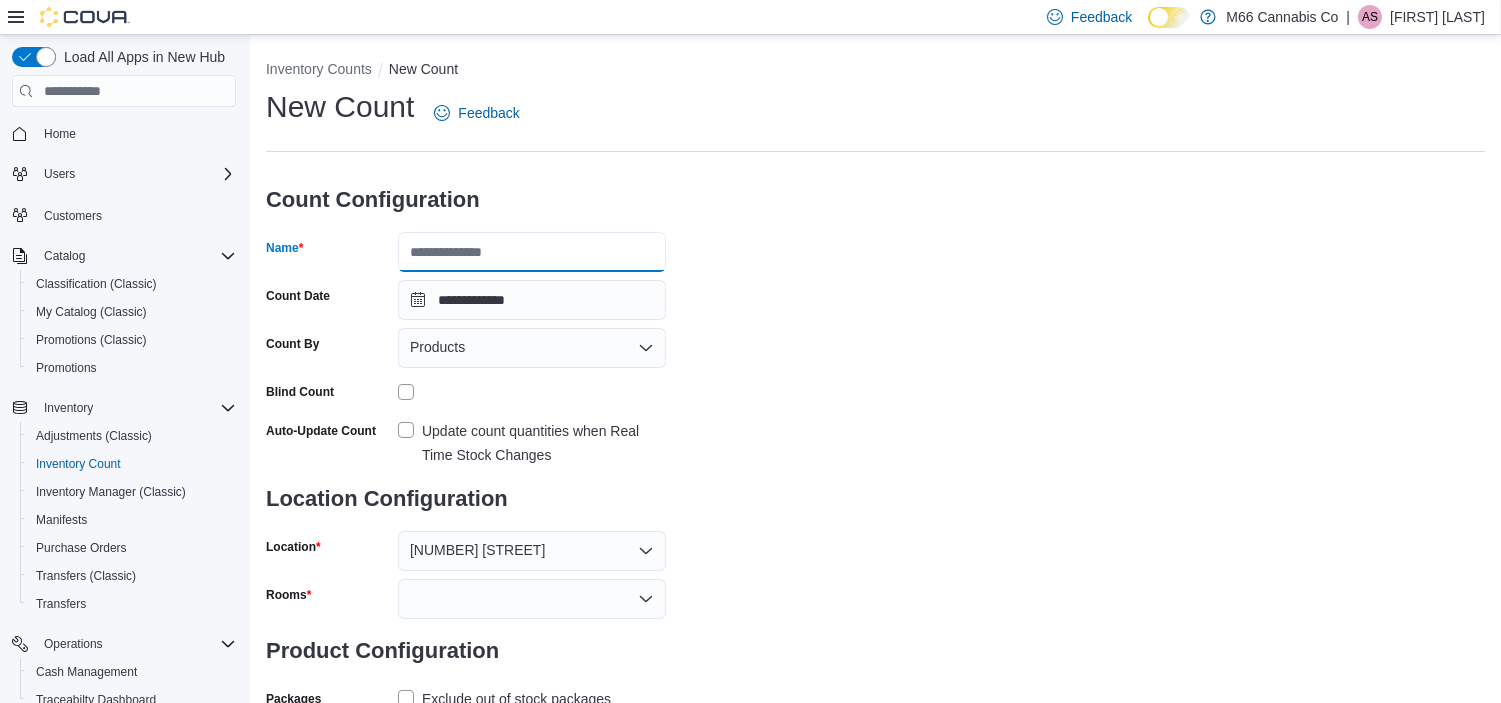 type on "**********" 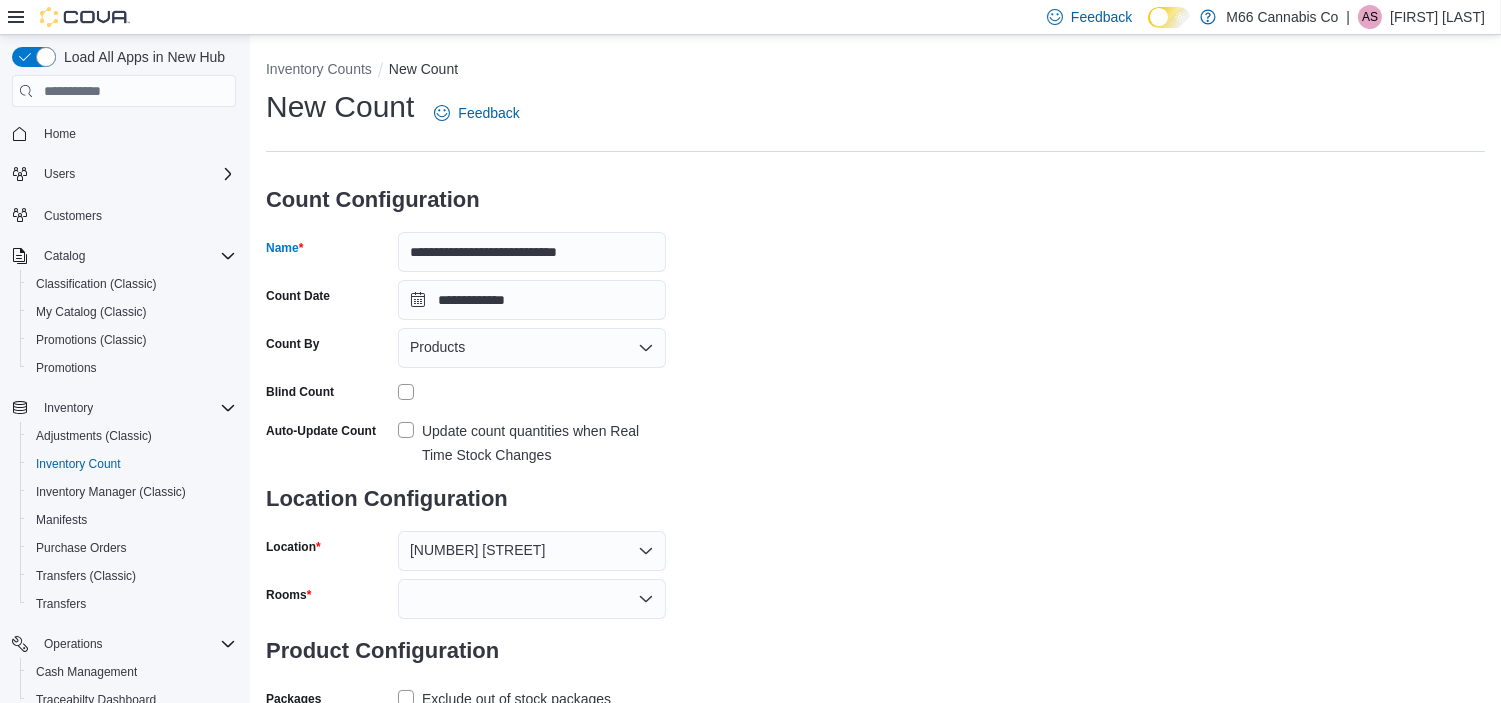 click on "Update count quantities when Real Time Stock Changes" at bounding box center (544, 443) 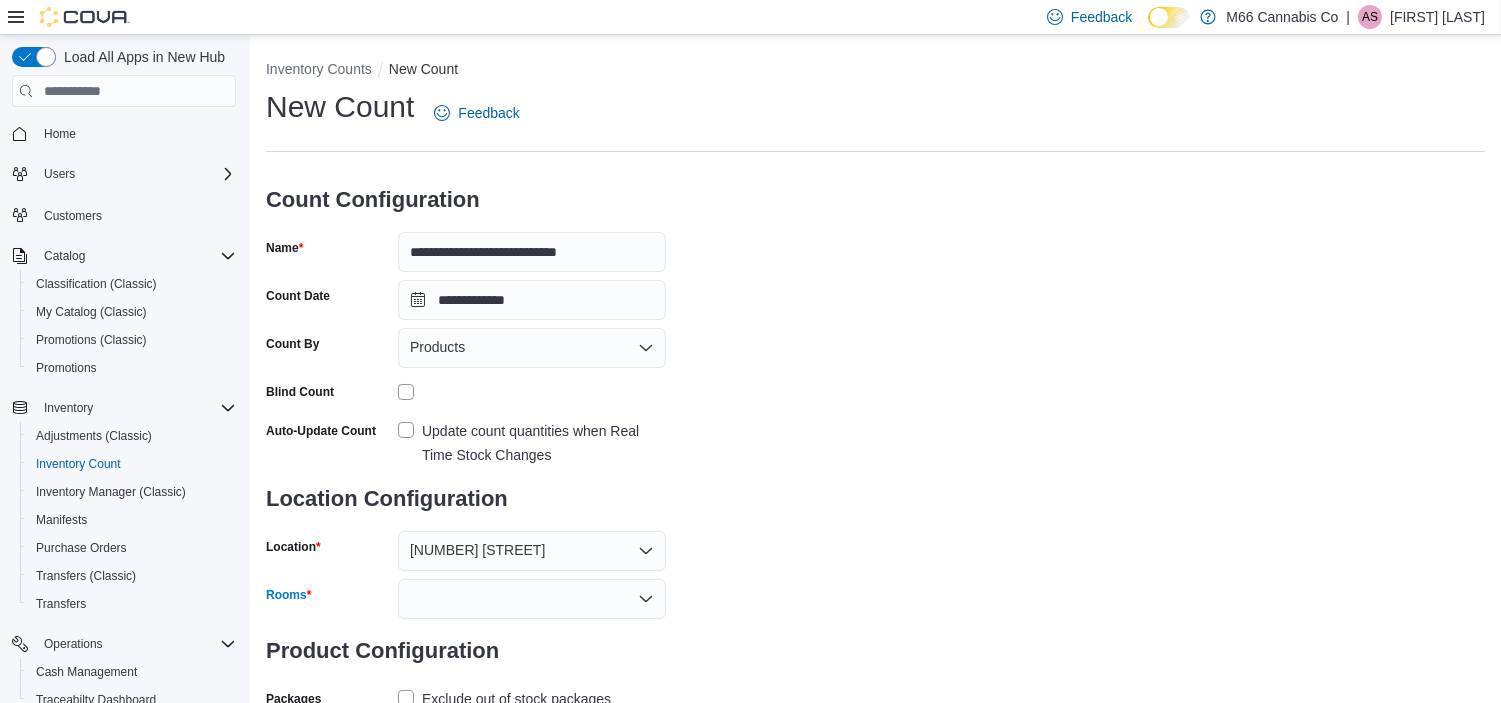 click at bounding box center (532, 599) 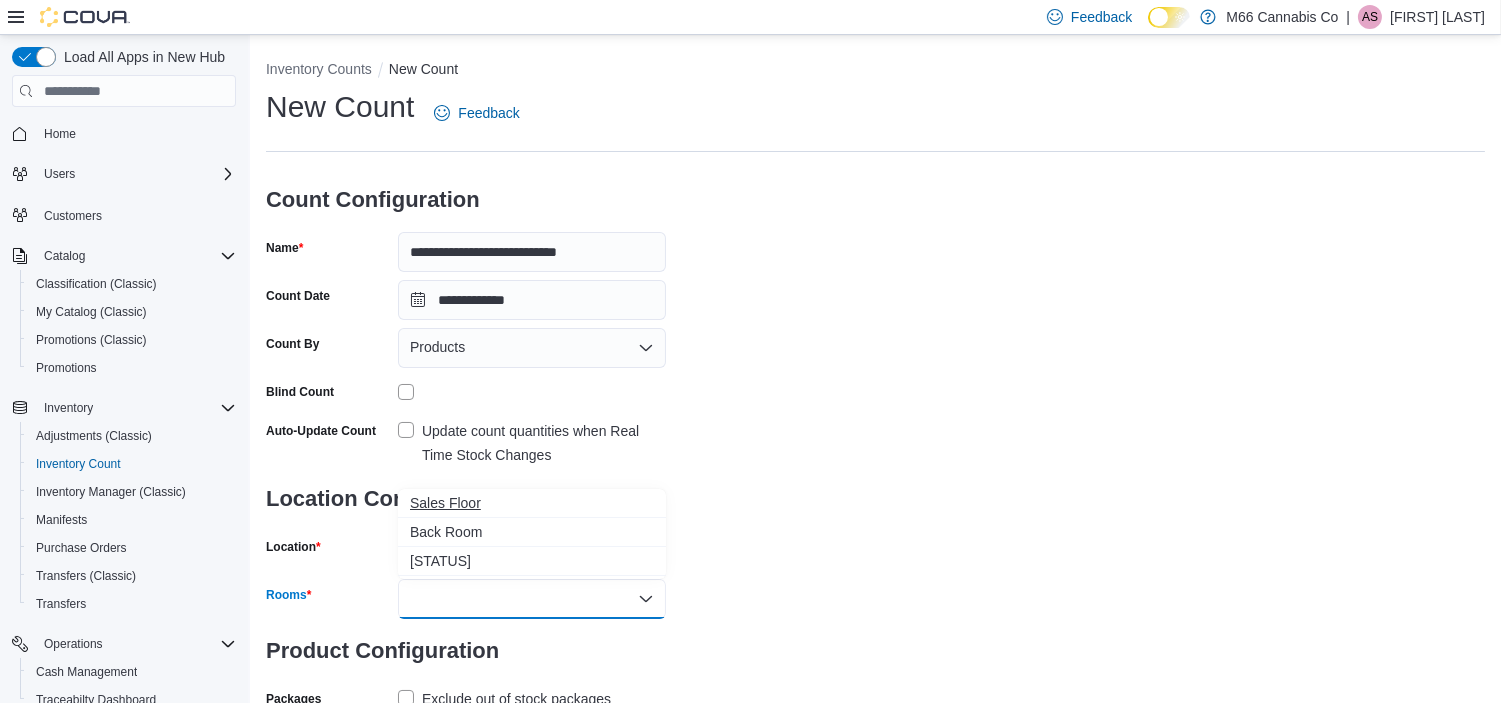 click on "Sales Floor" at bounding box center [532, 503] 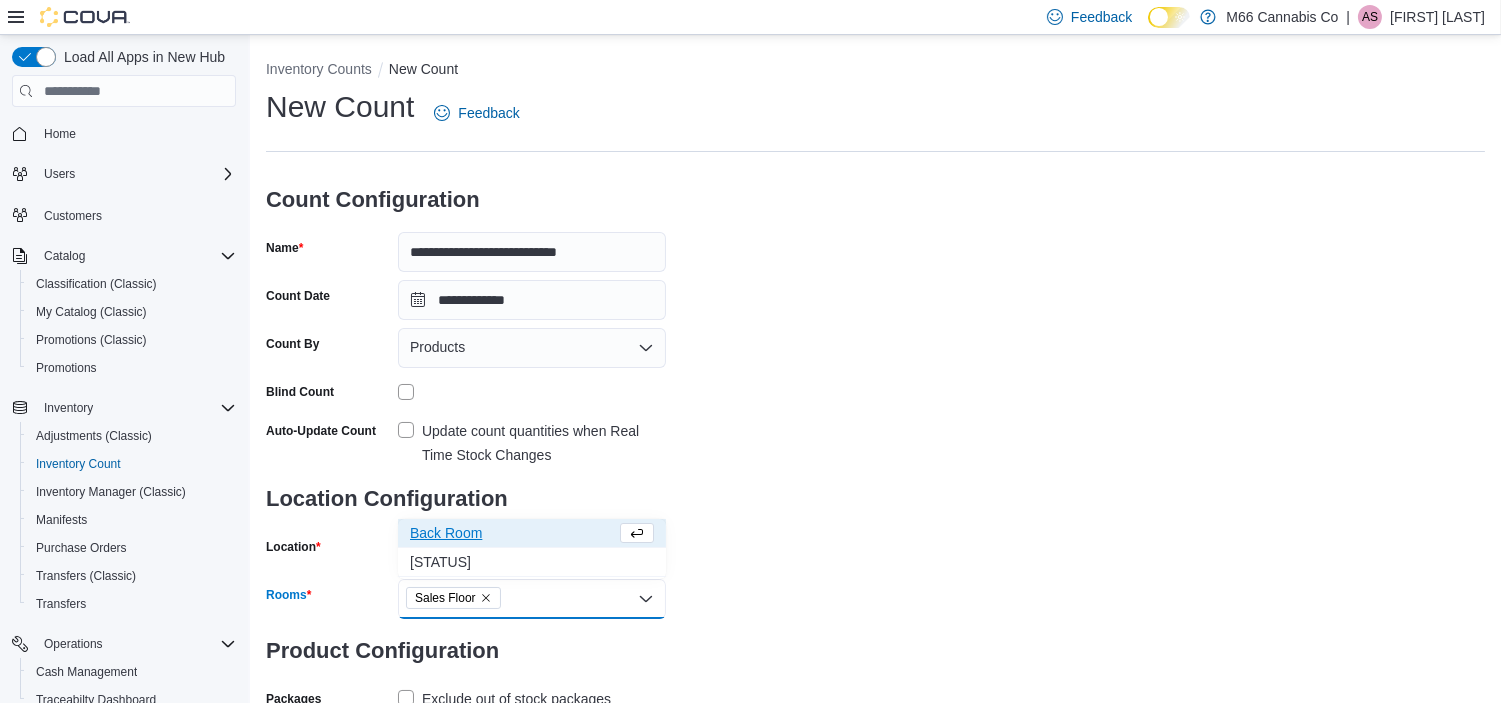 click on "**********" at bounding box center [875, 424] 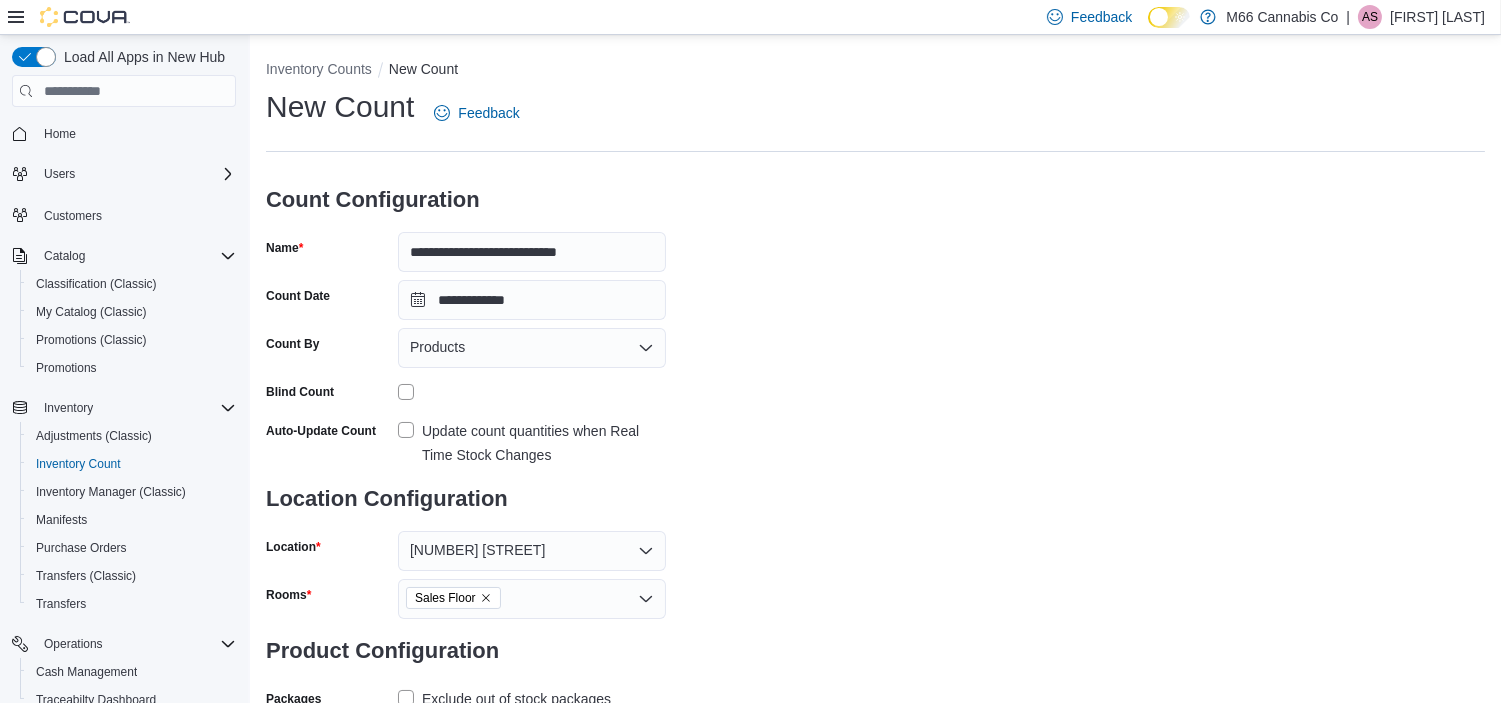scroll, scrollTop: 114, scrollLeft: 0, axis: vertical 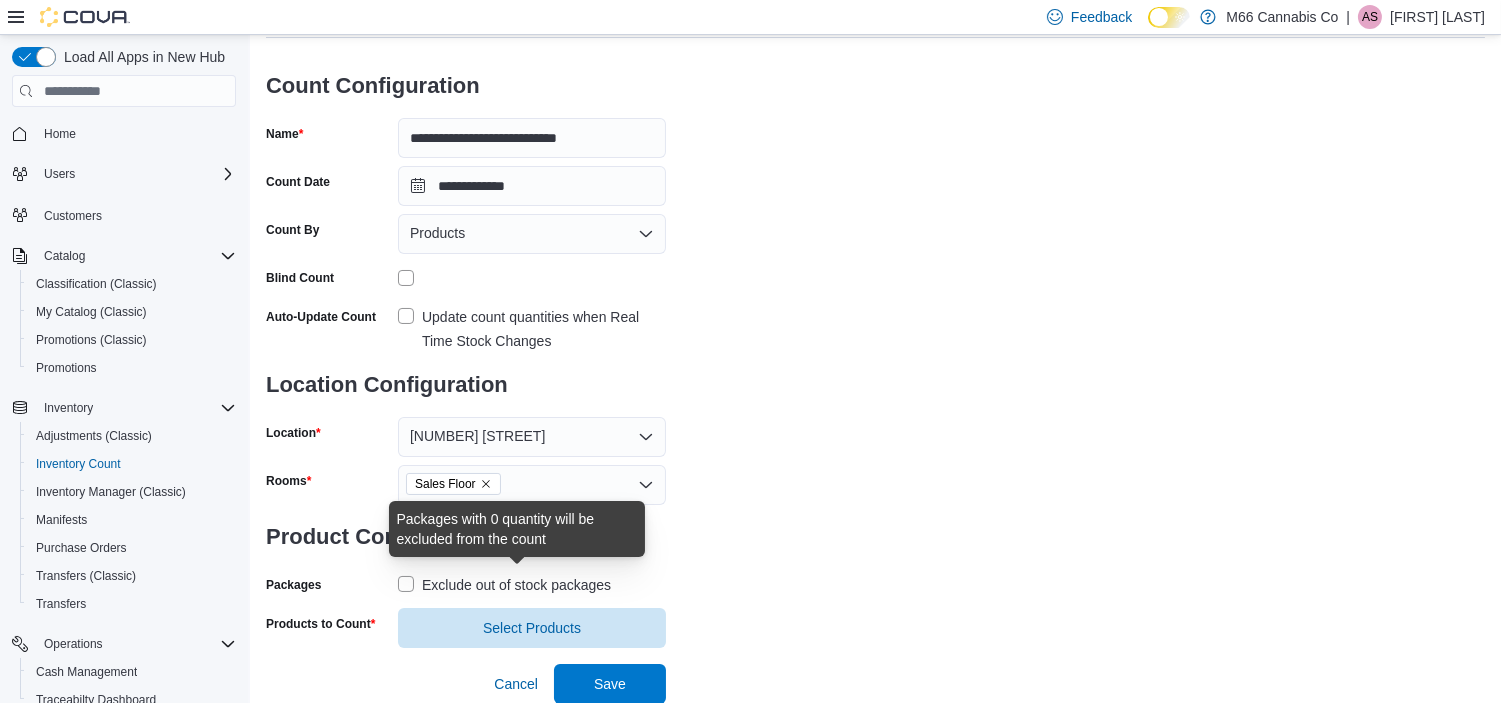 click on "Exclude out of stock packages" at bounding box center [516, 585] 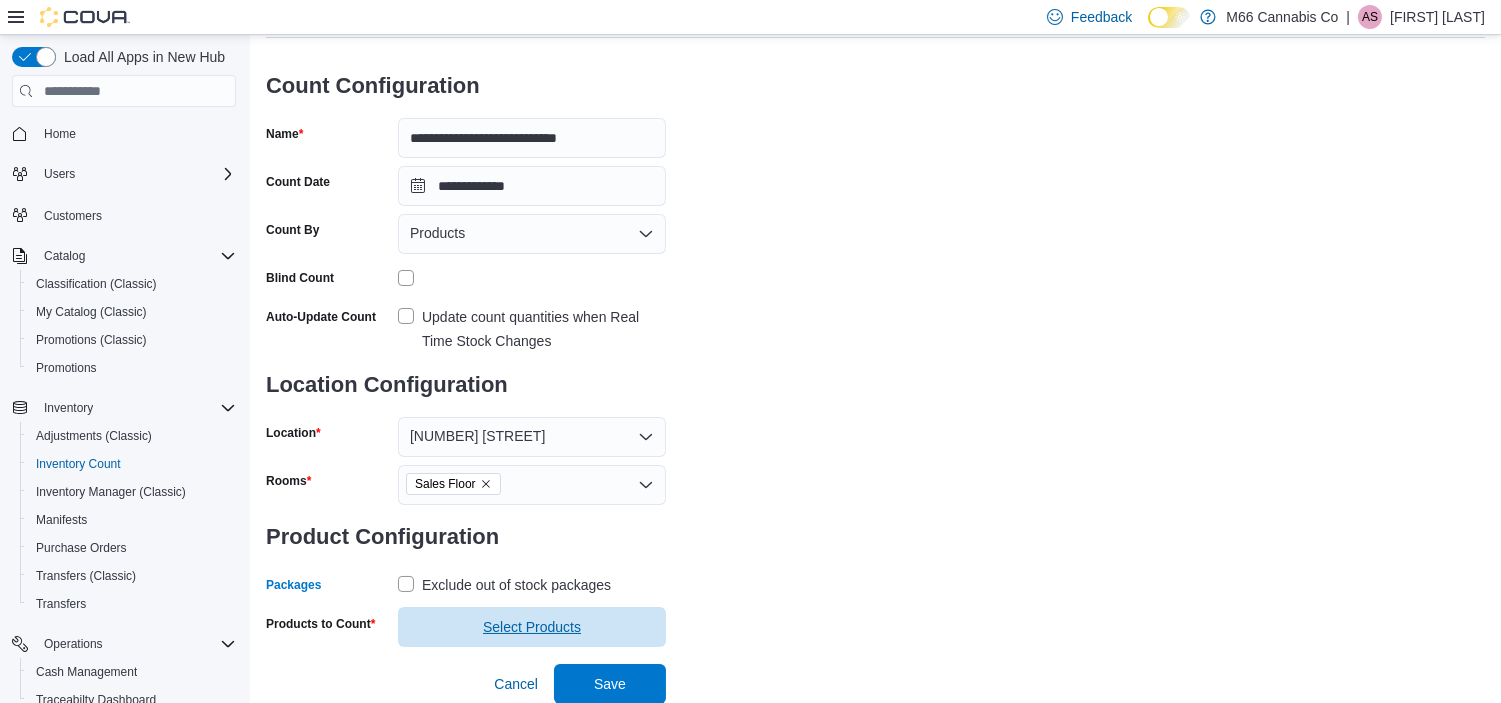 click on "Select Products" at bounding box center [532, 627] 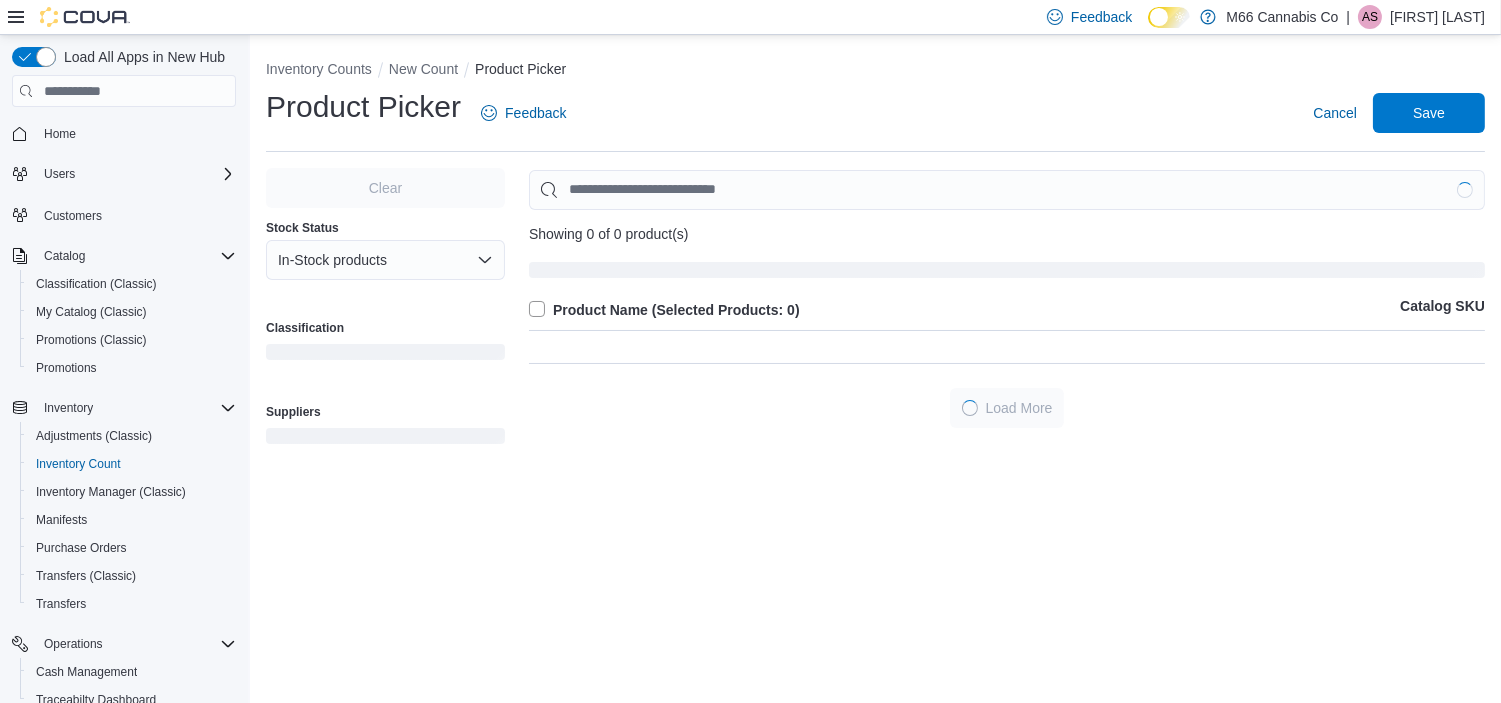 scroll, scrollTop: 0, scrollLeft: 0, axis: both 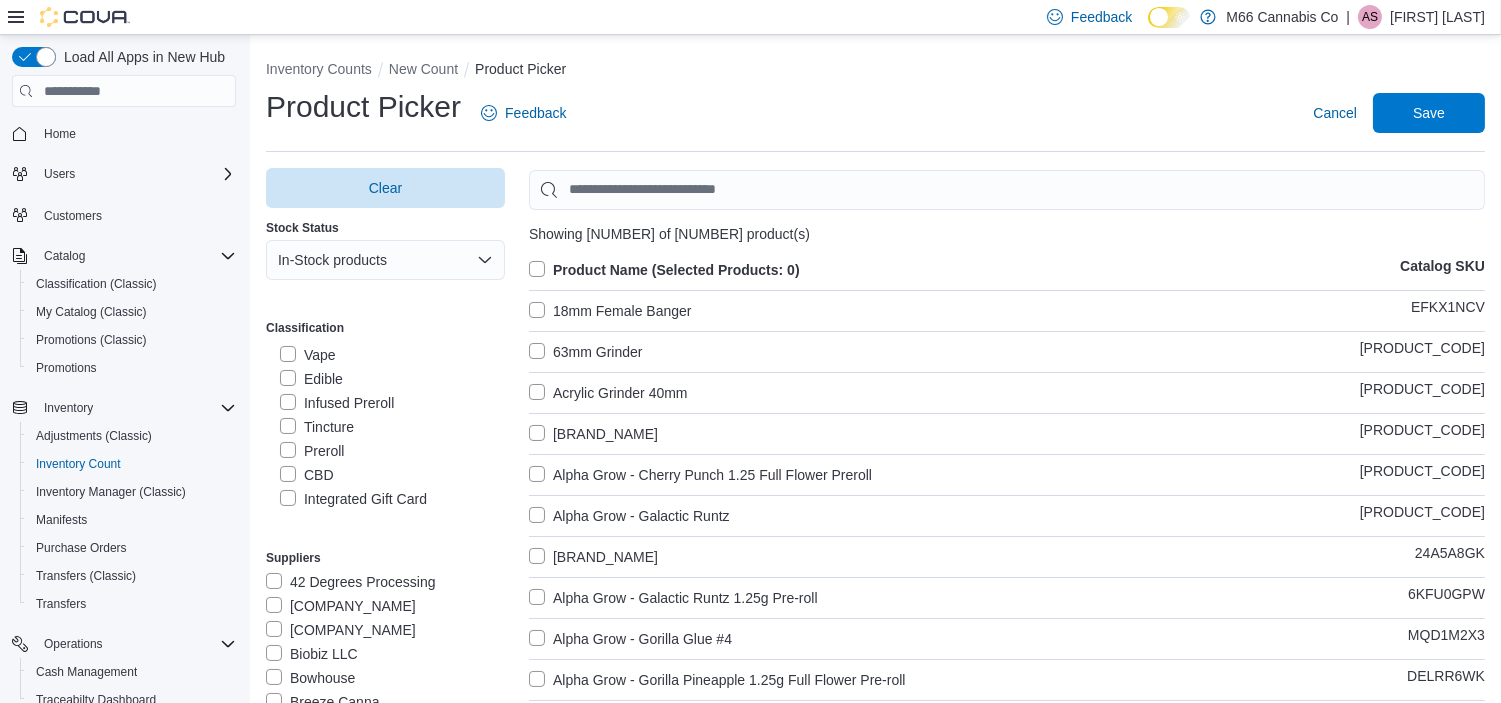 click on "Infused Preroll" at bounding box center (337, 403) 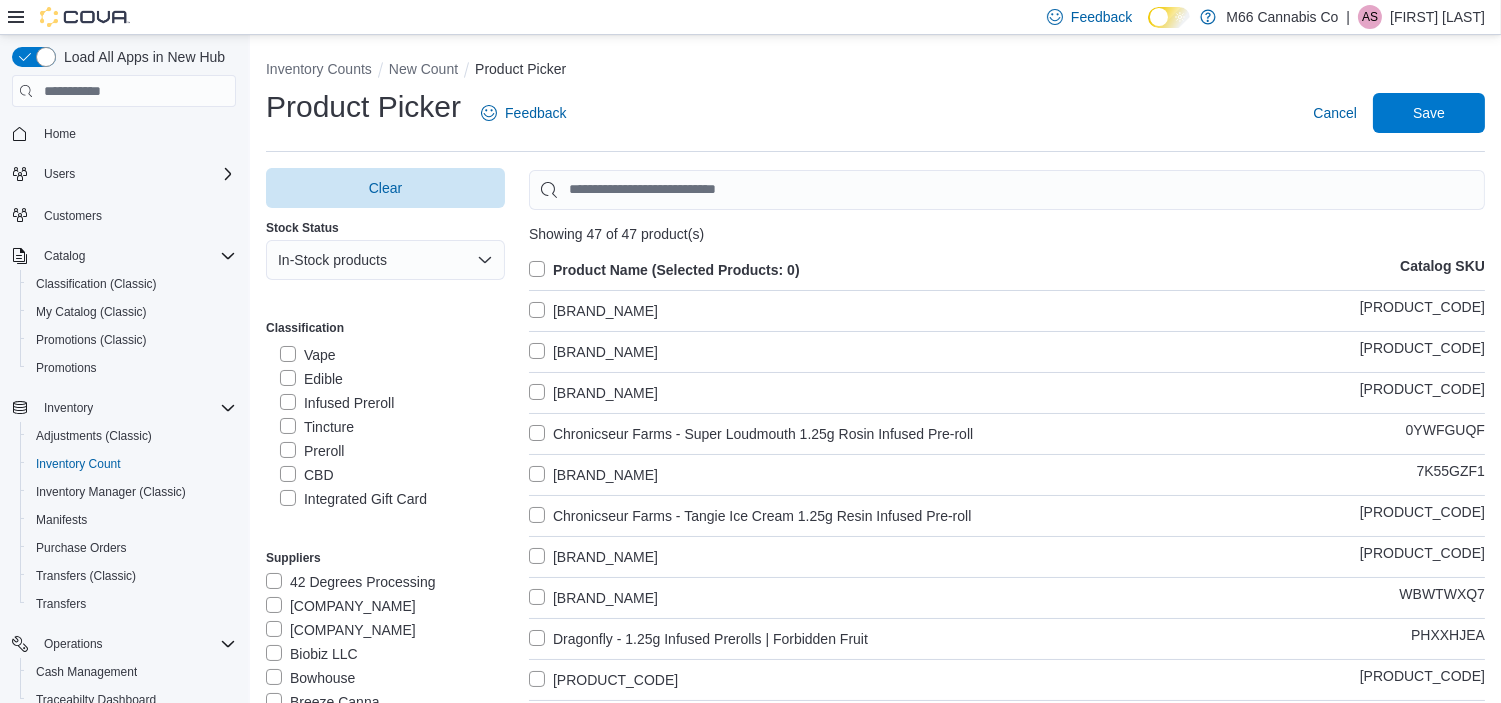 click on "Preroll" at bounding box center (312, 451) 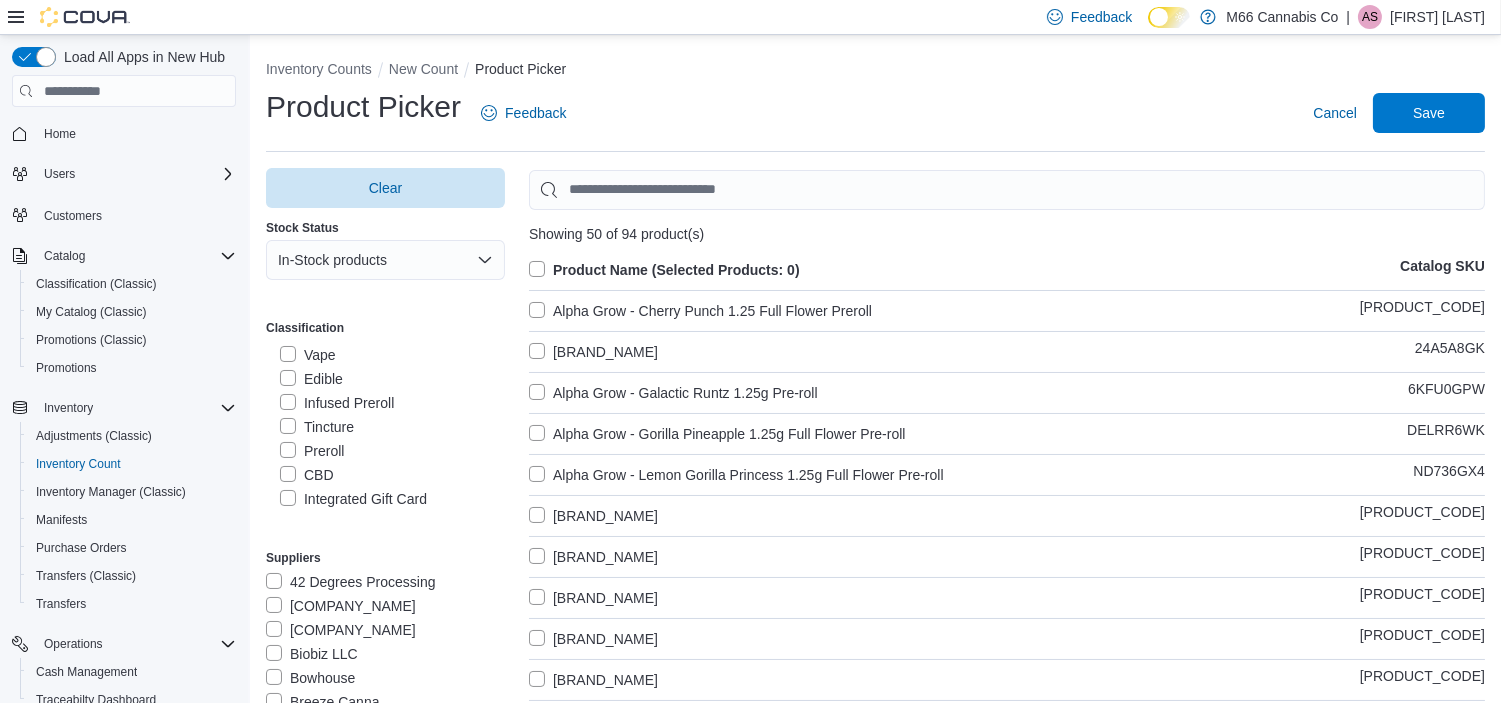 click on "Product Name (Selected Products: 0)" at bounding box center (664, 270) 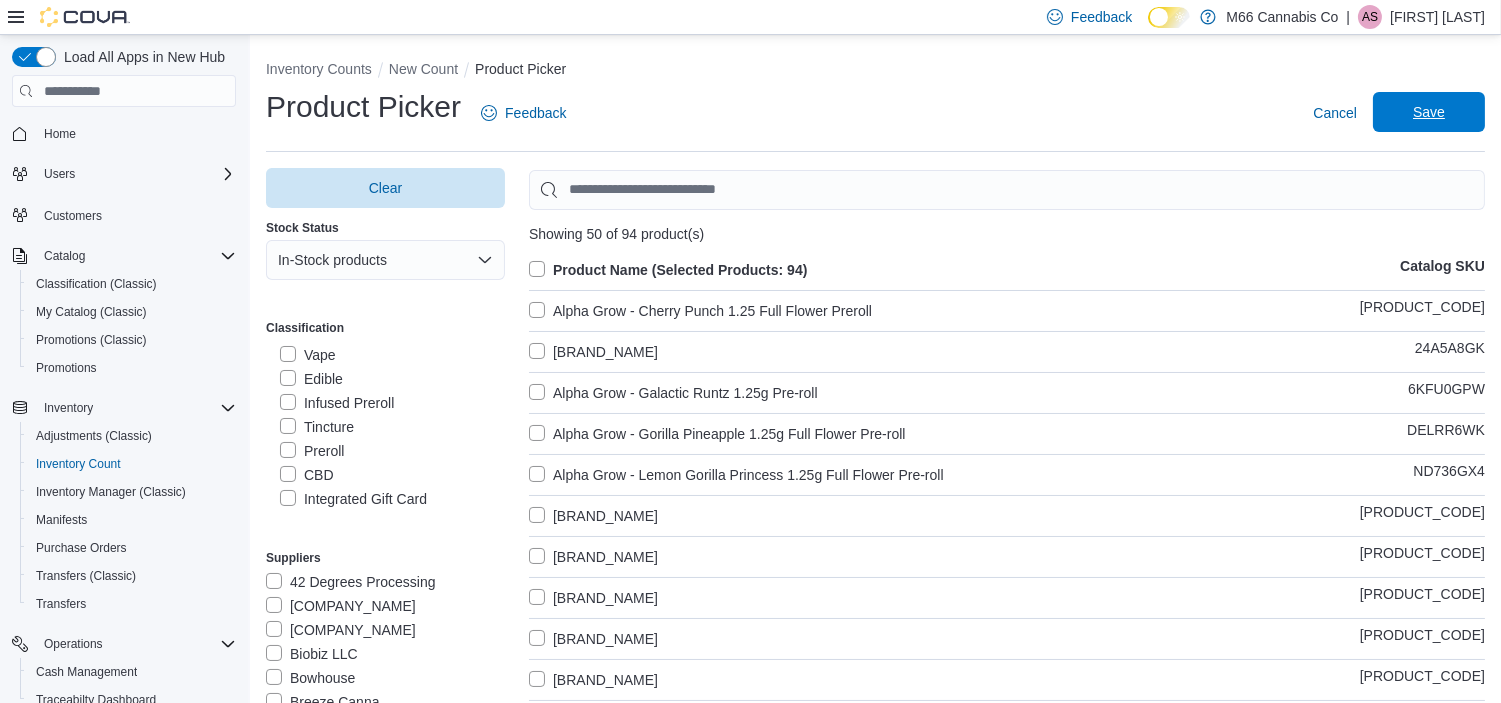 click on "Save" at bounding box center [1429, 112] 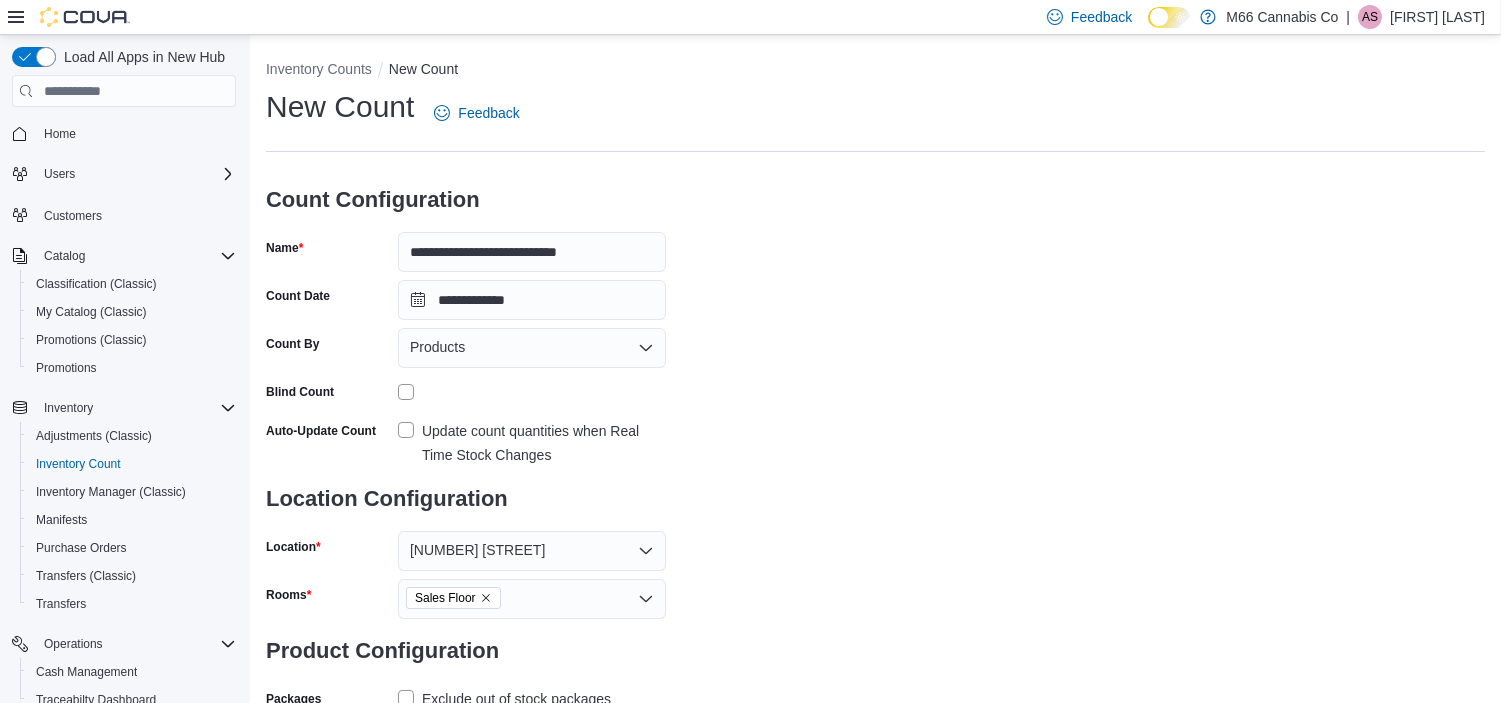 scroll, scrollTop: 153, scrollLeft: 0, axis: vertical 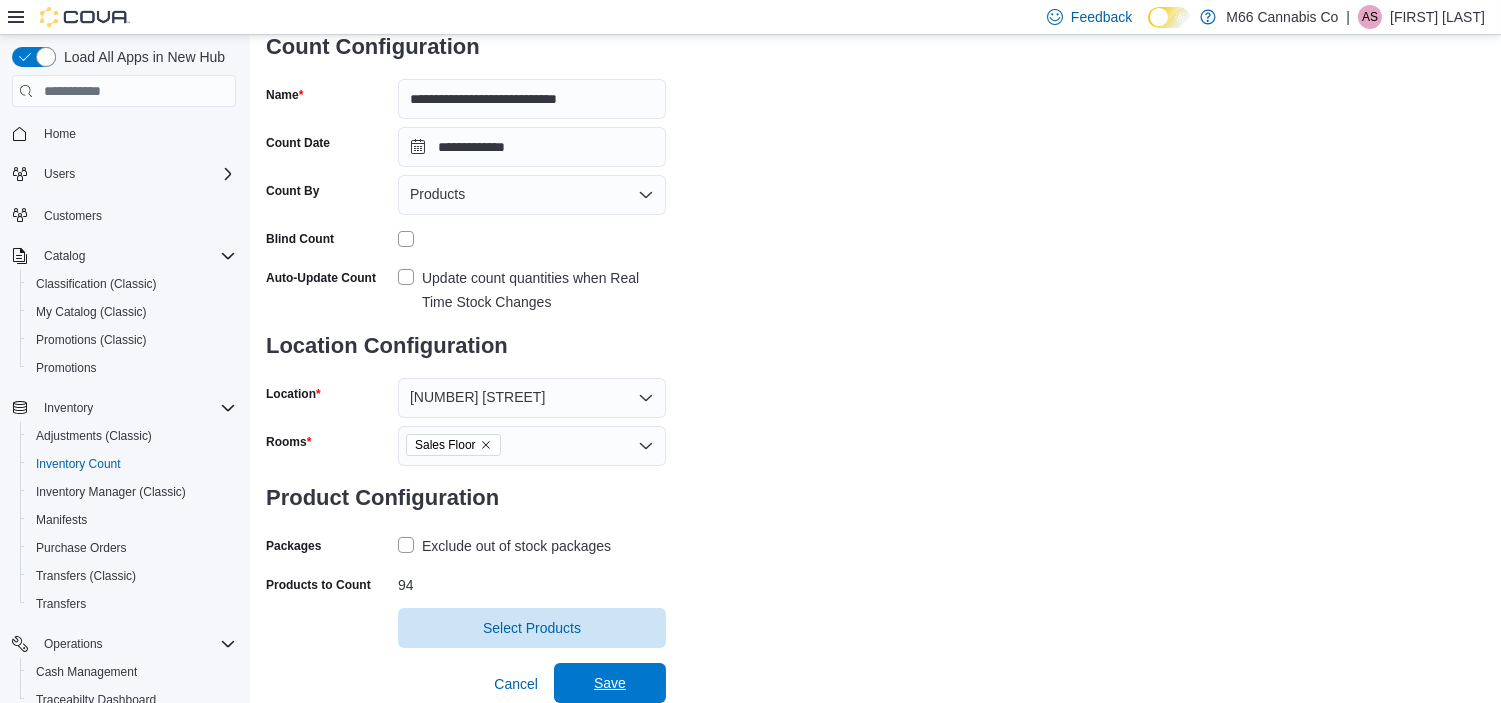 click on "Save" at bounding box center (610, 683) 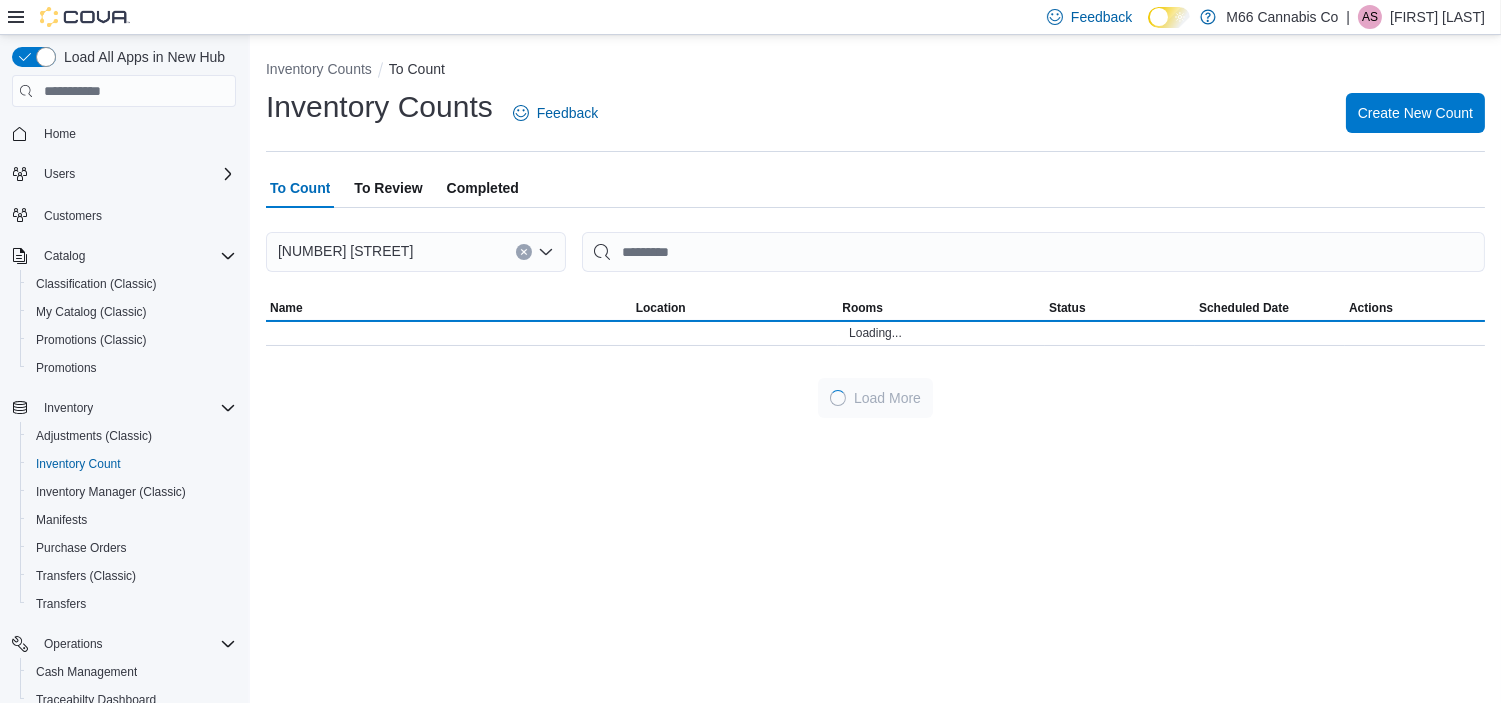 scroll, scrollTop: 0, scrollLeft: 0, axis: both 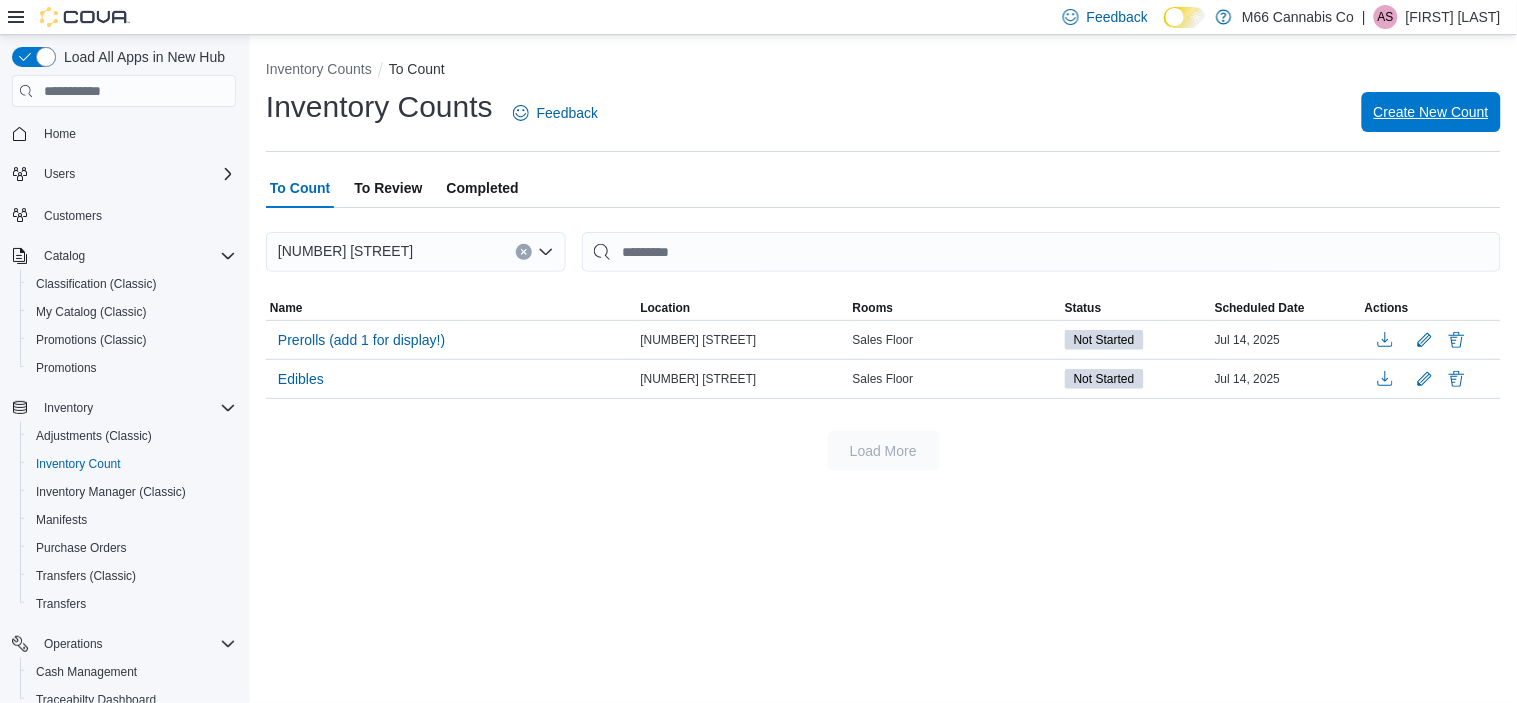 click on "Create New Count" at bounding box center [1431, 112] 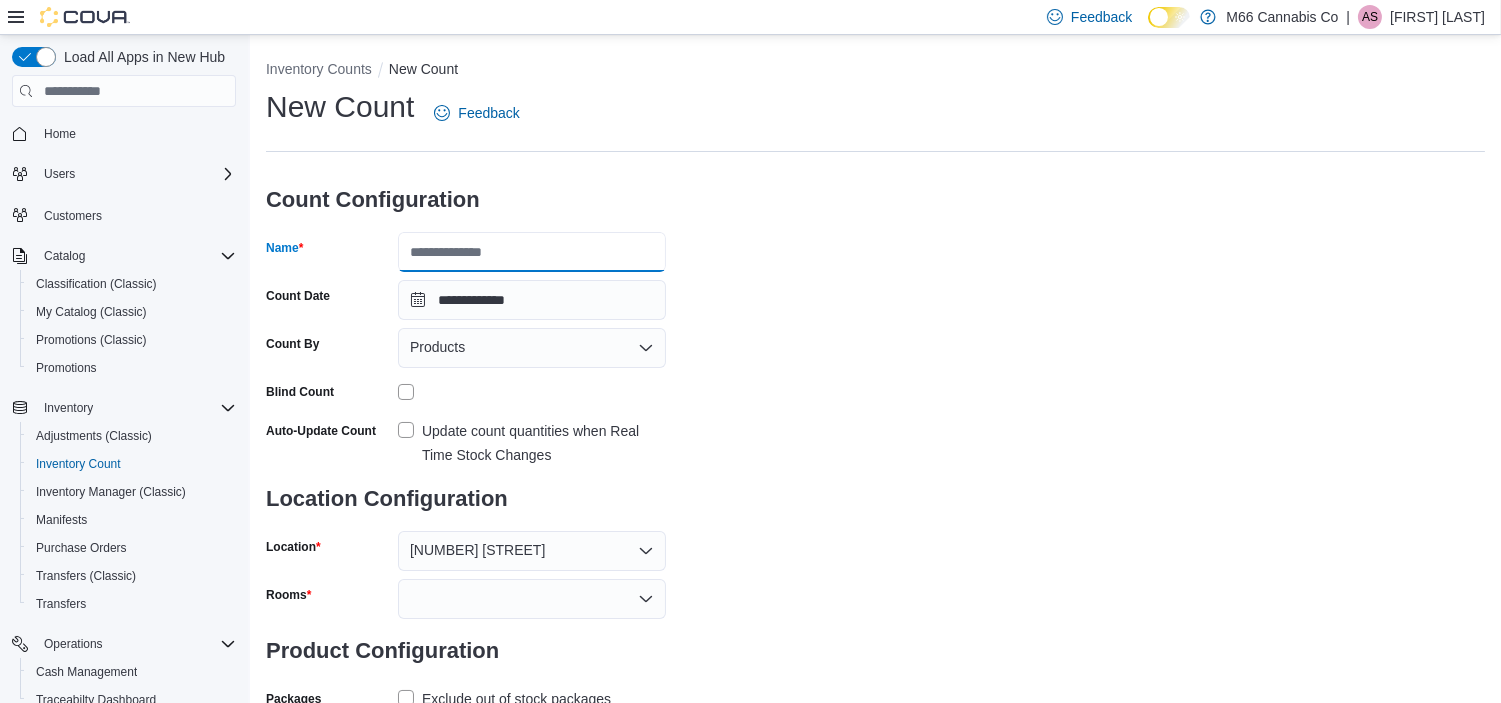 click on "Name" at bounding box center (532, 252) 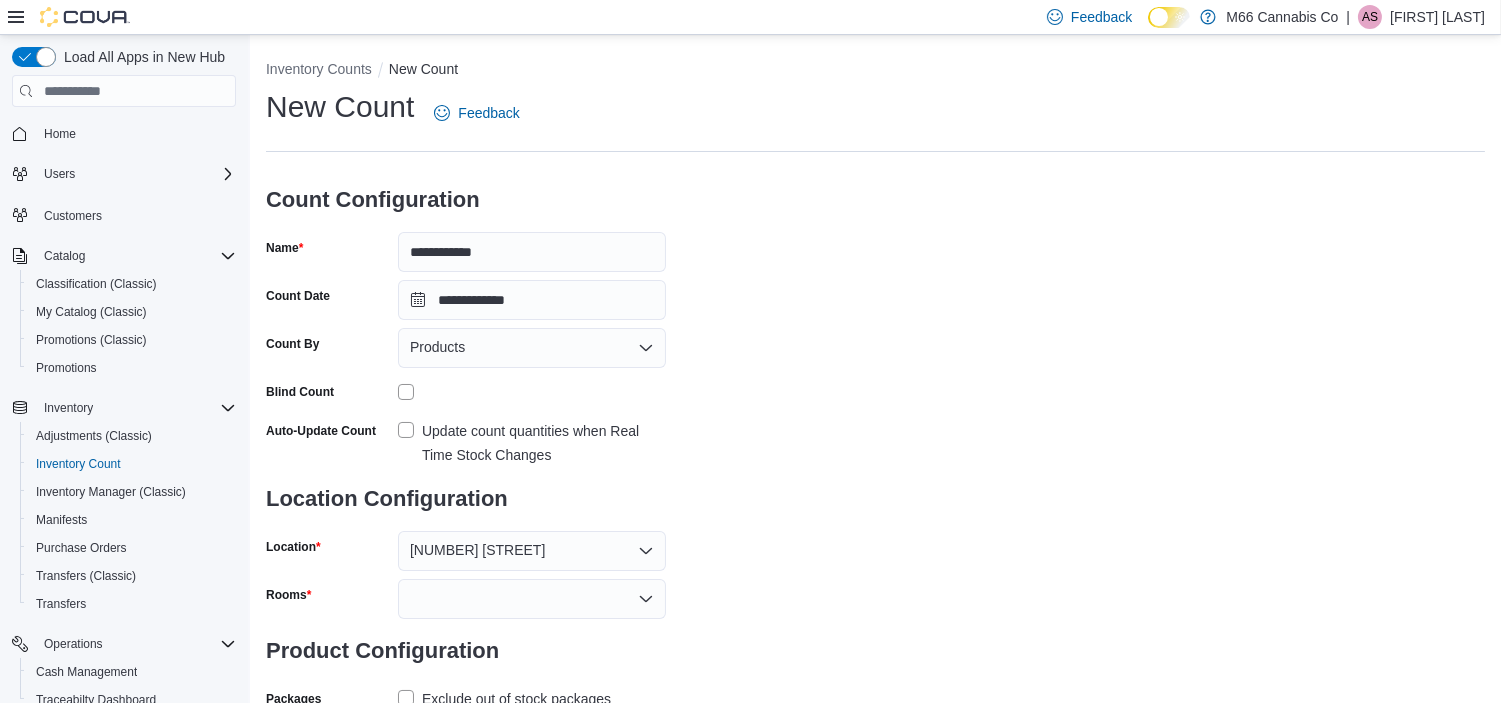 click on "Update count quantities when Real Time Stock Changes" at bounding box center (544, 443) 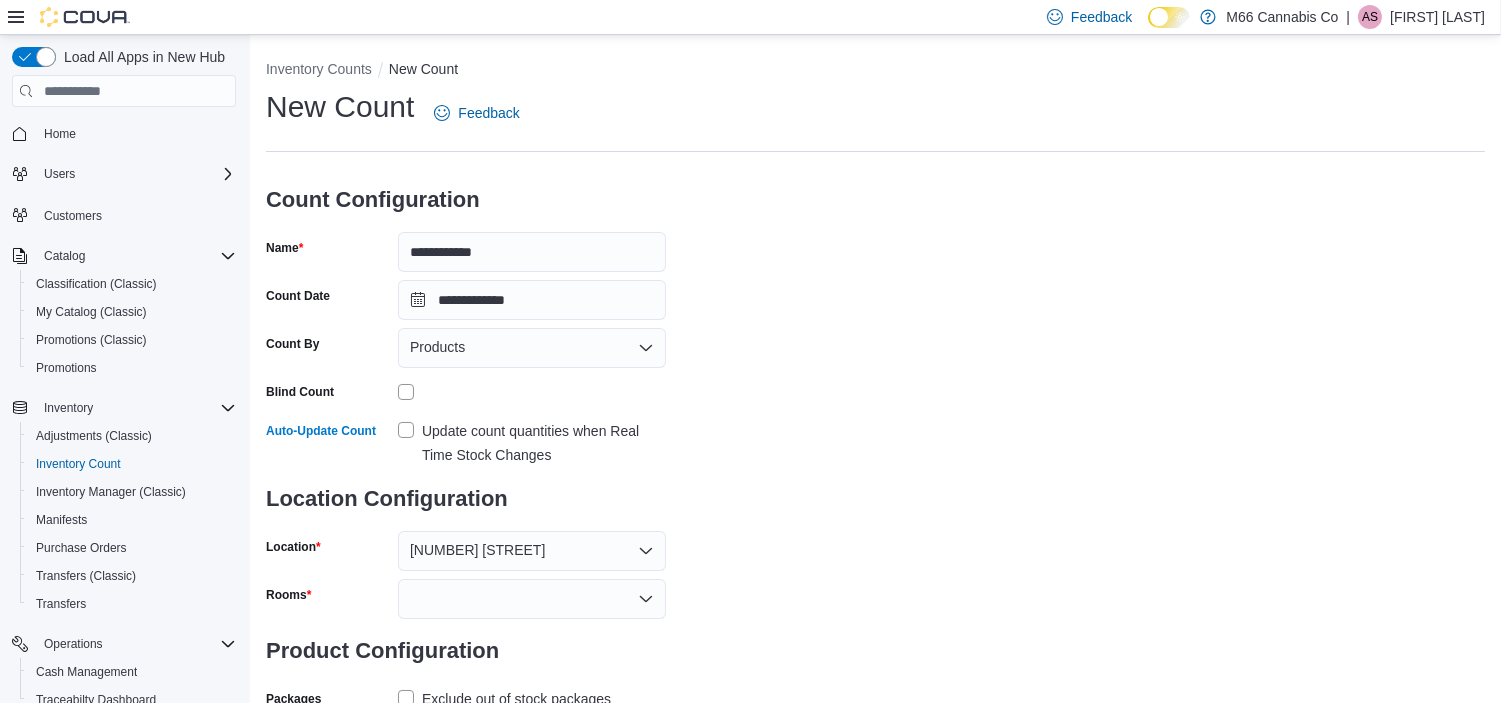 click at bounding box center (532, 599) 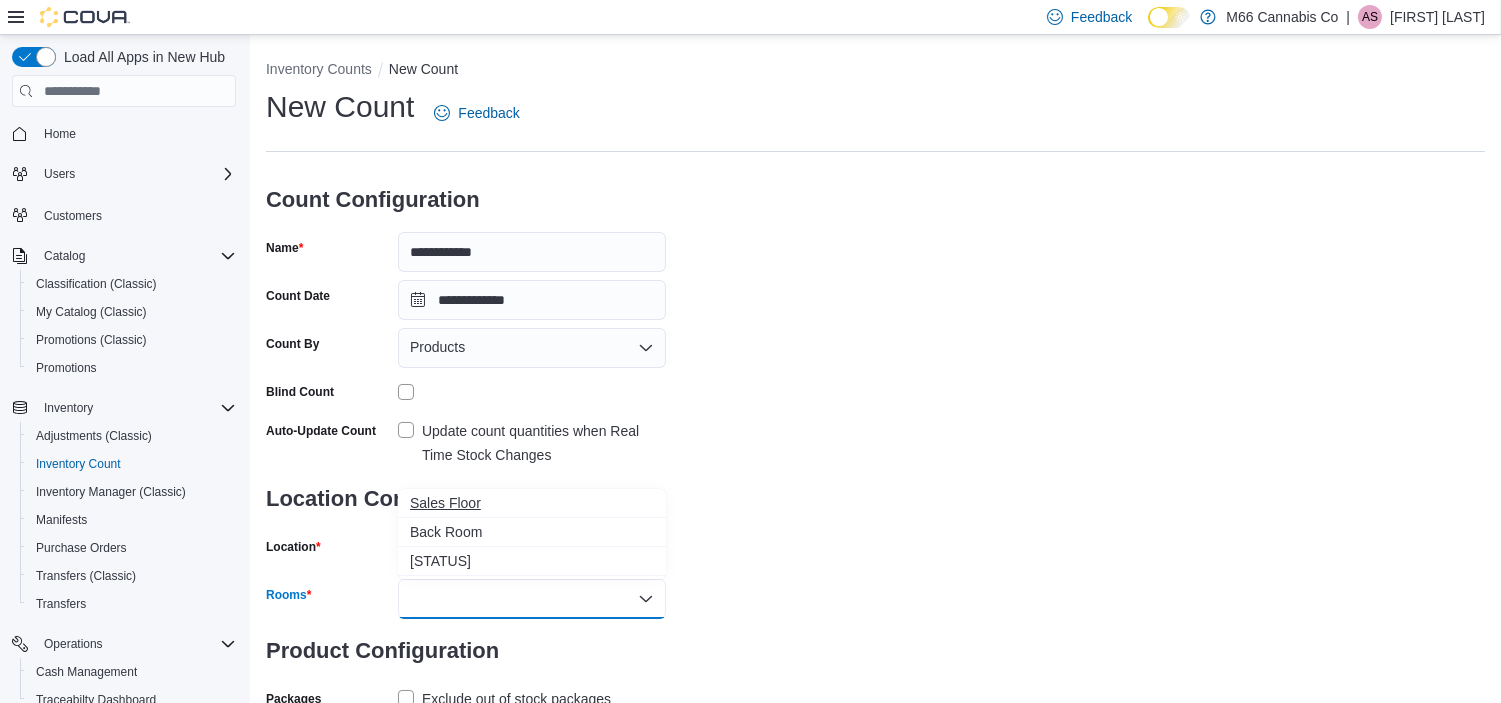 click on "Sales Floor" at bounding box center [532, 503] 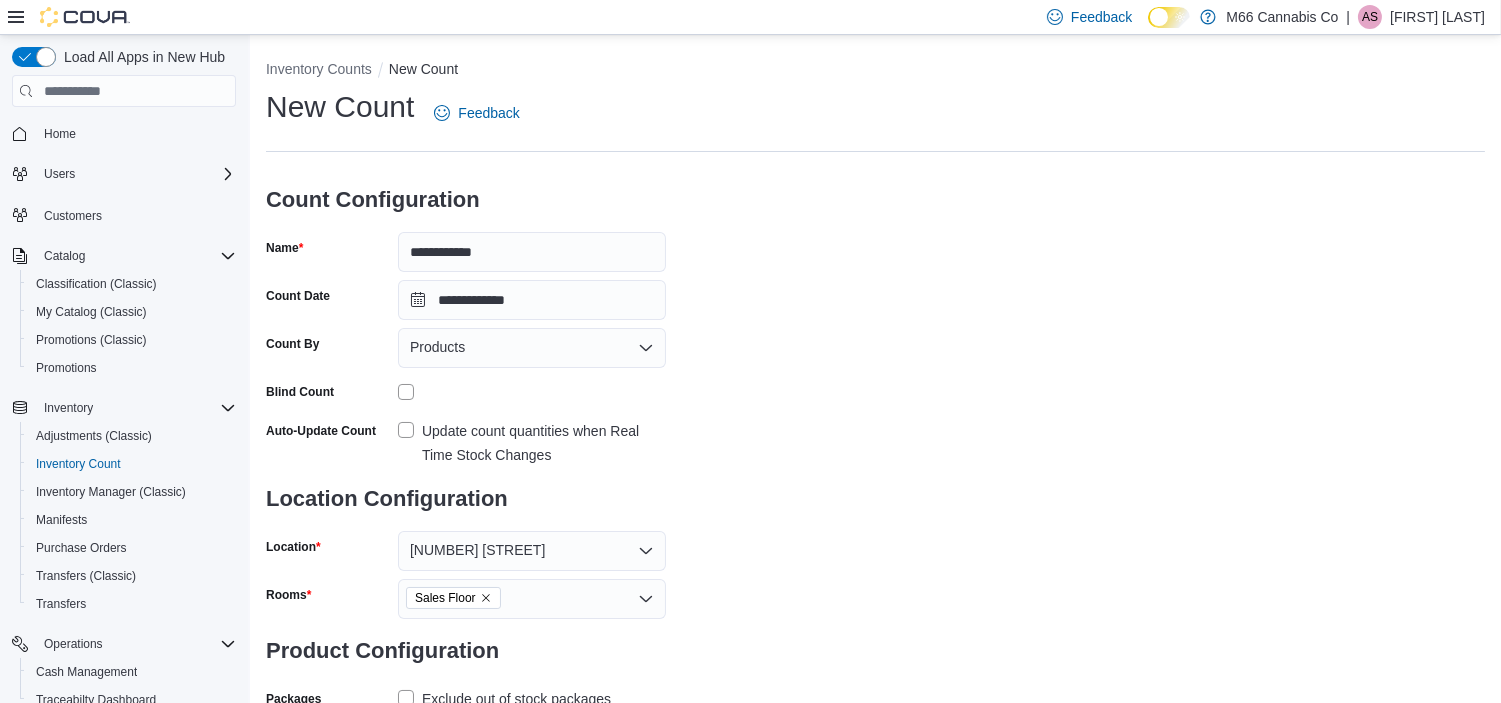 click on "**********" at bounding box center (875, 424) 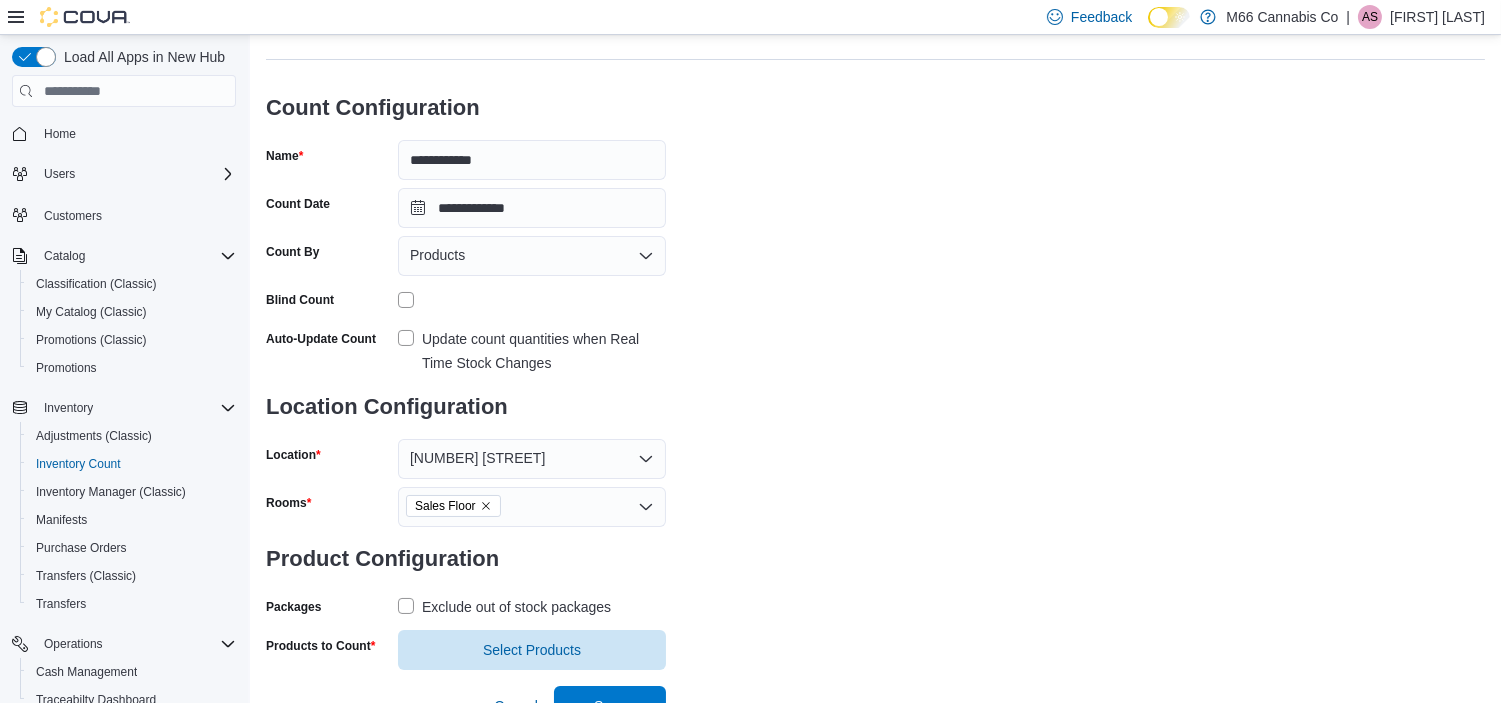 scroll, scrollTop: 114, scrollLeft: 0, axis: vertical 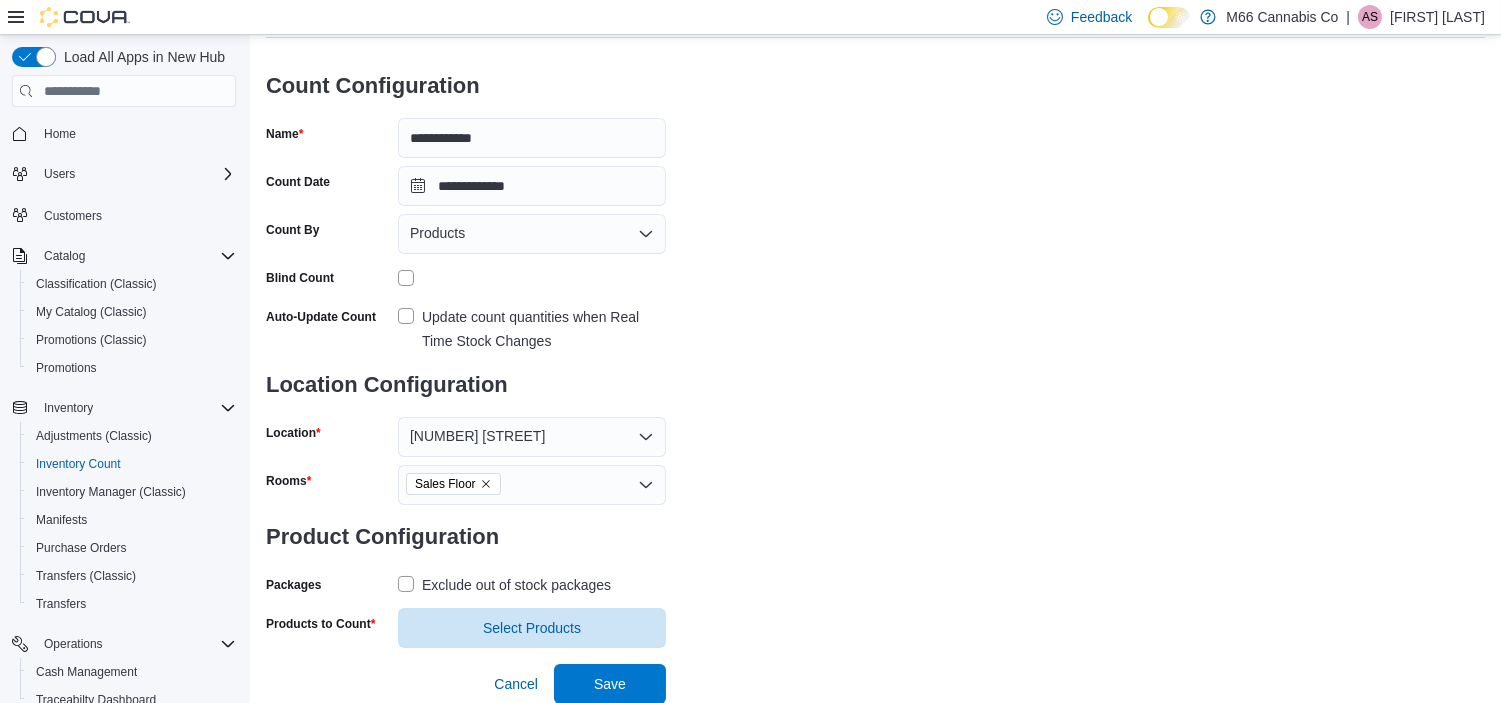 click on "Exclude out of stock packages" at bounding box center (516, 585) 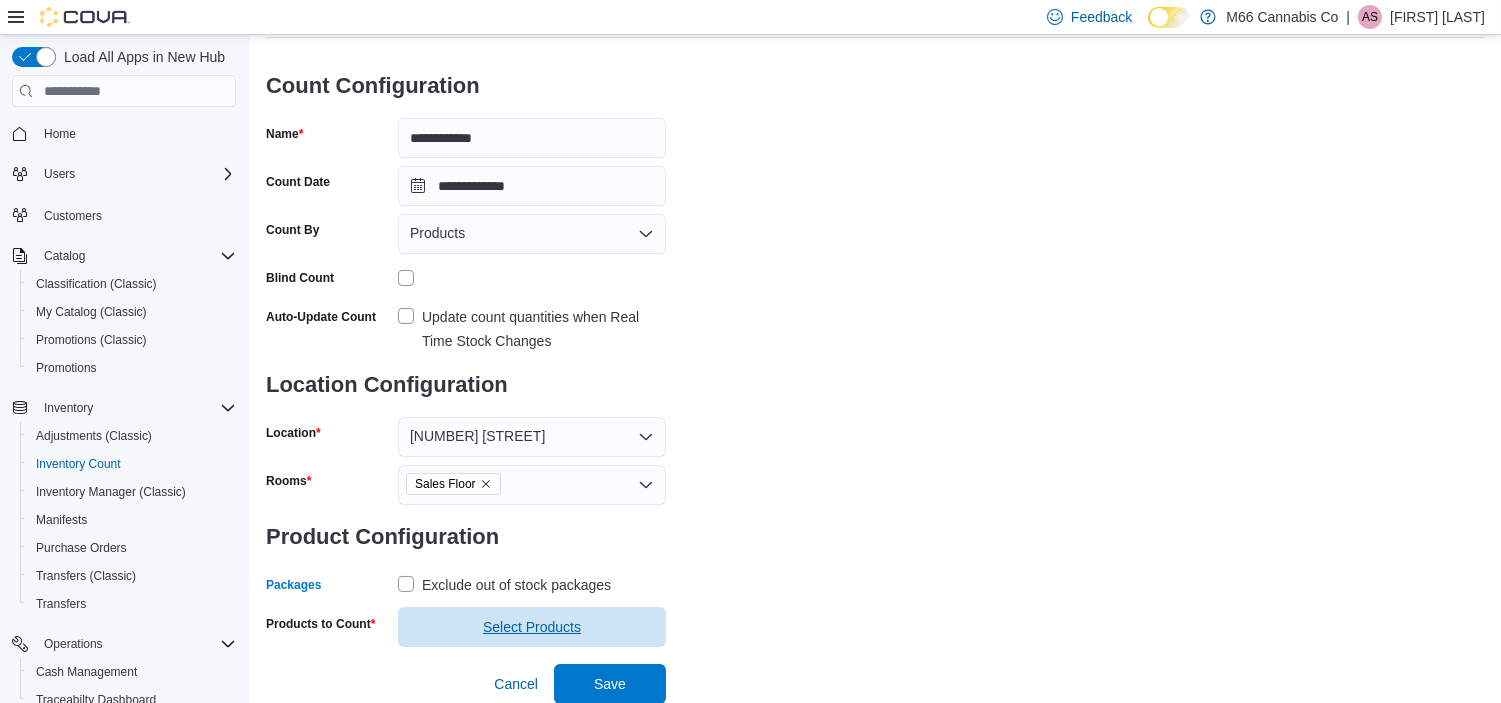 click on "Select Products" at bounding box center [532, 627] 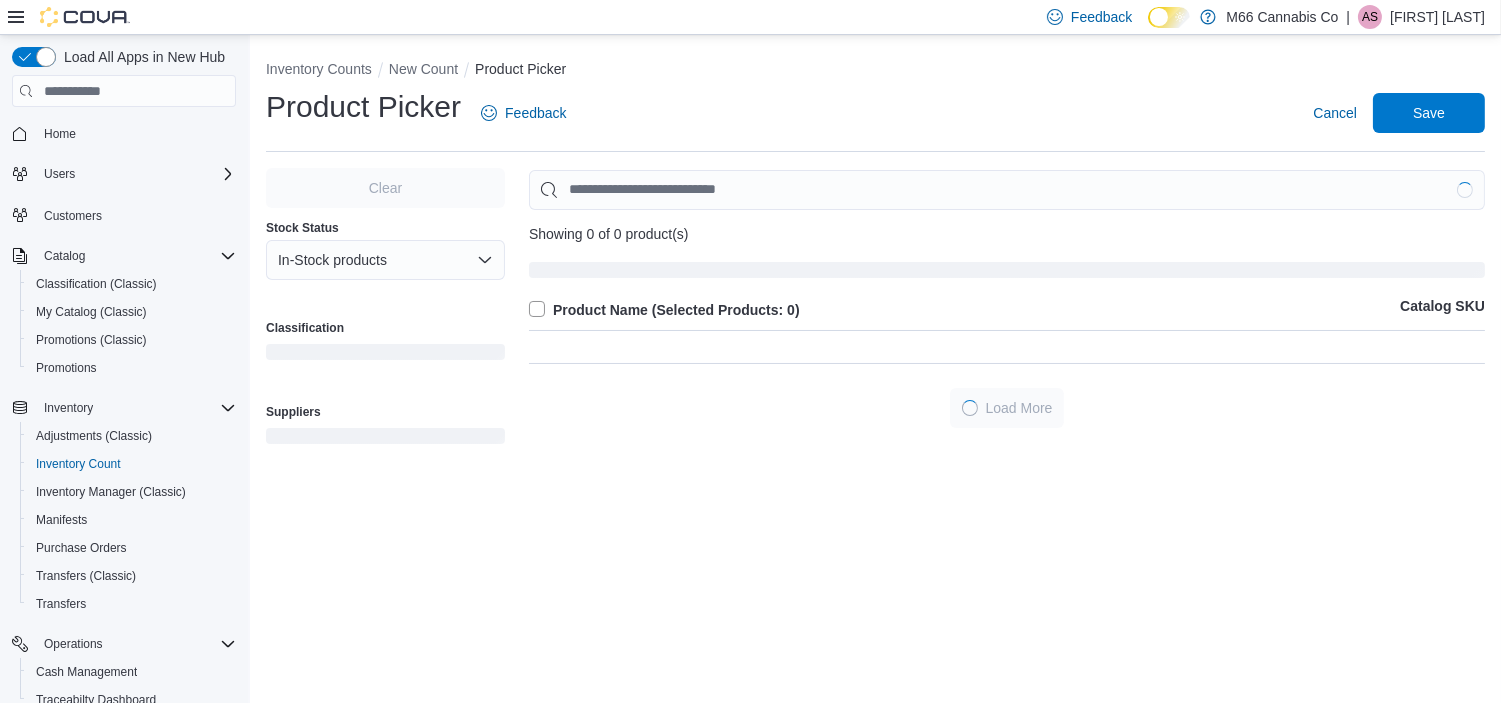 scroll, scrollTop: 0, scrollLeft: 0, axis: both 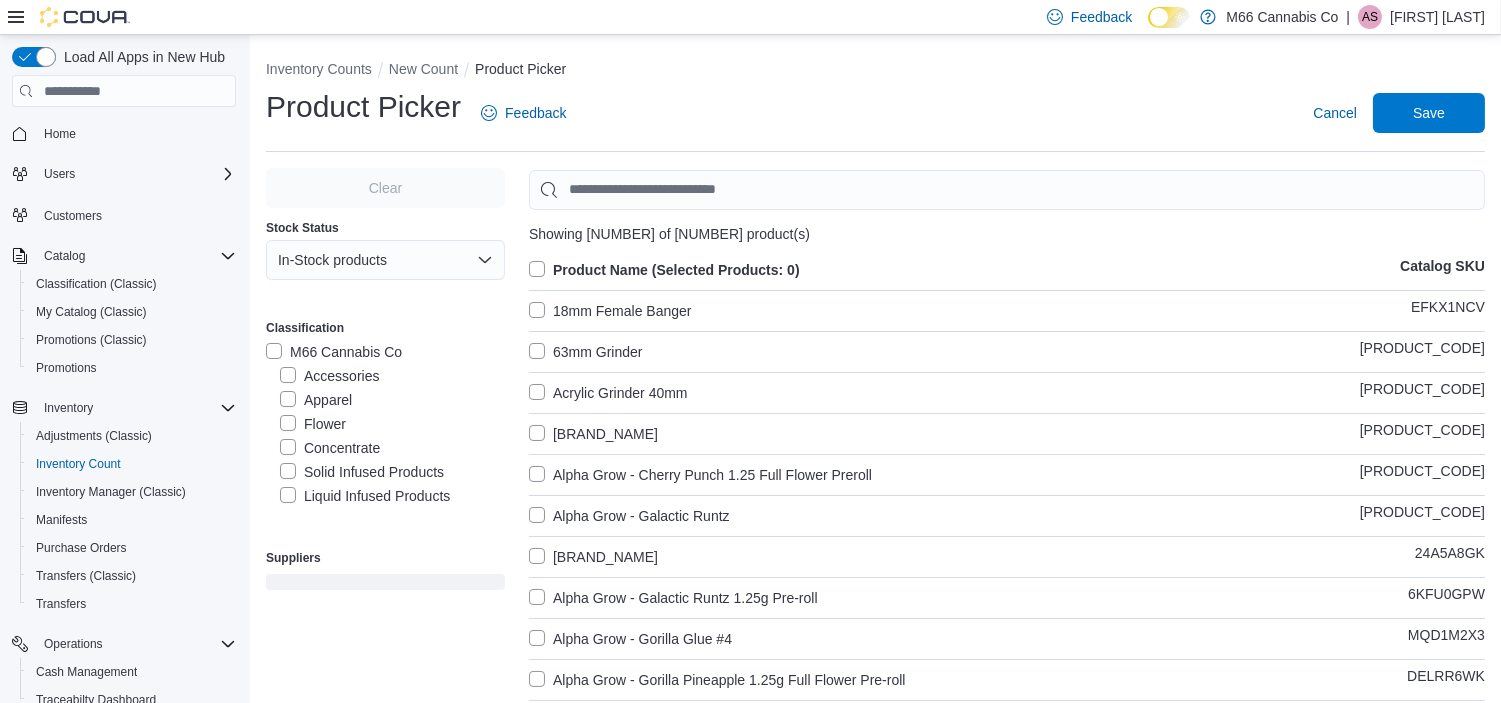 click on "Concentrate" at bounding box center [330, 448] 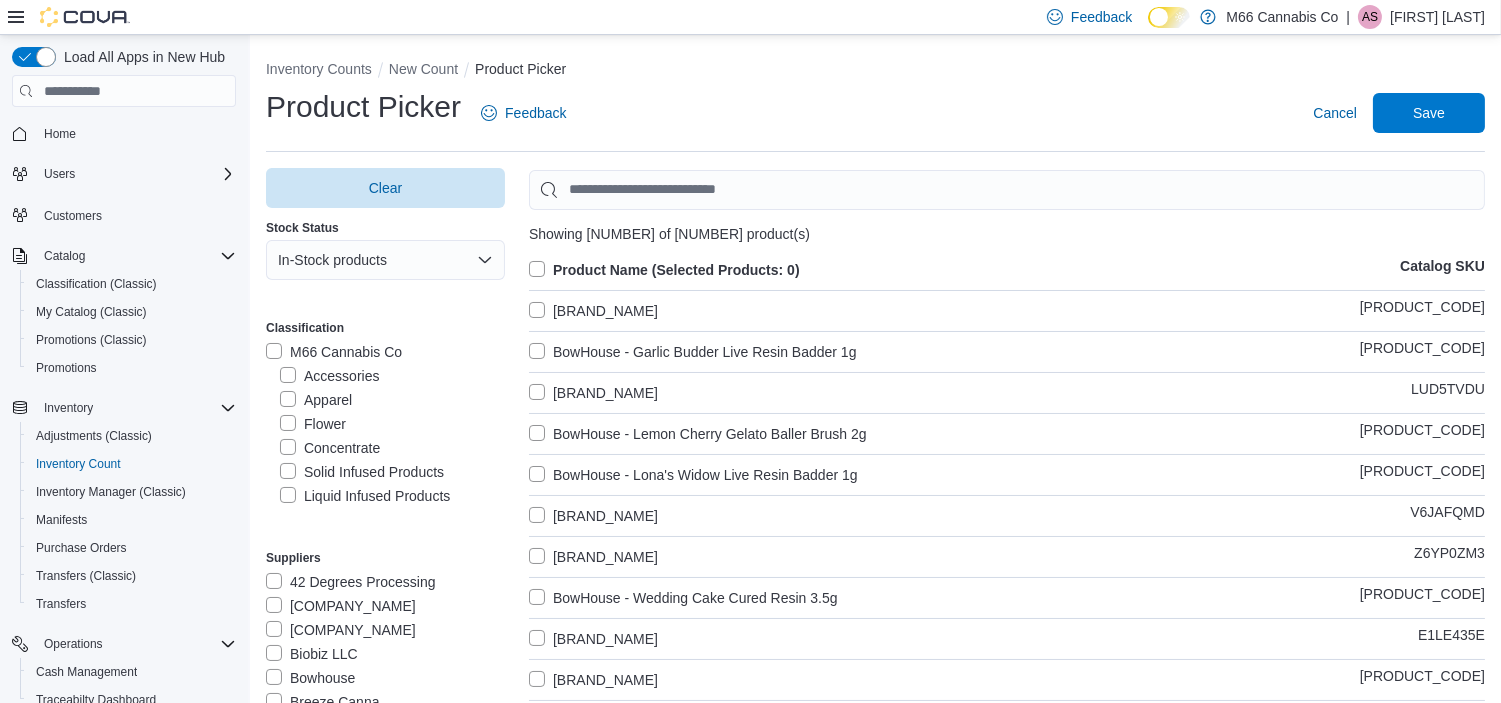 click on "Liquid Infused Products" at bounding box center (365, 496) 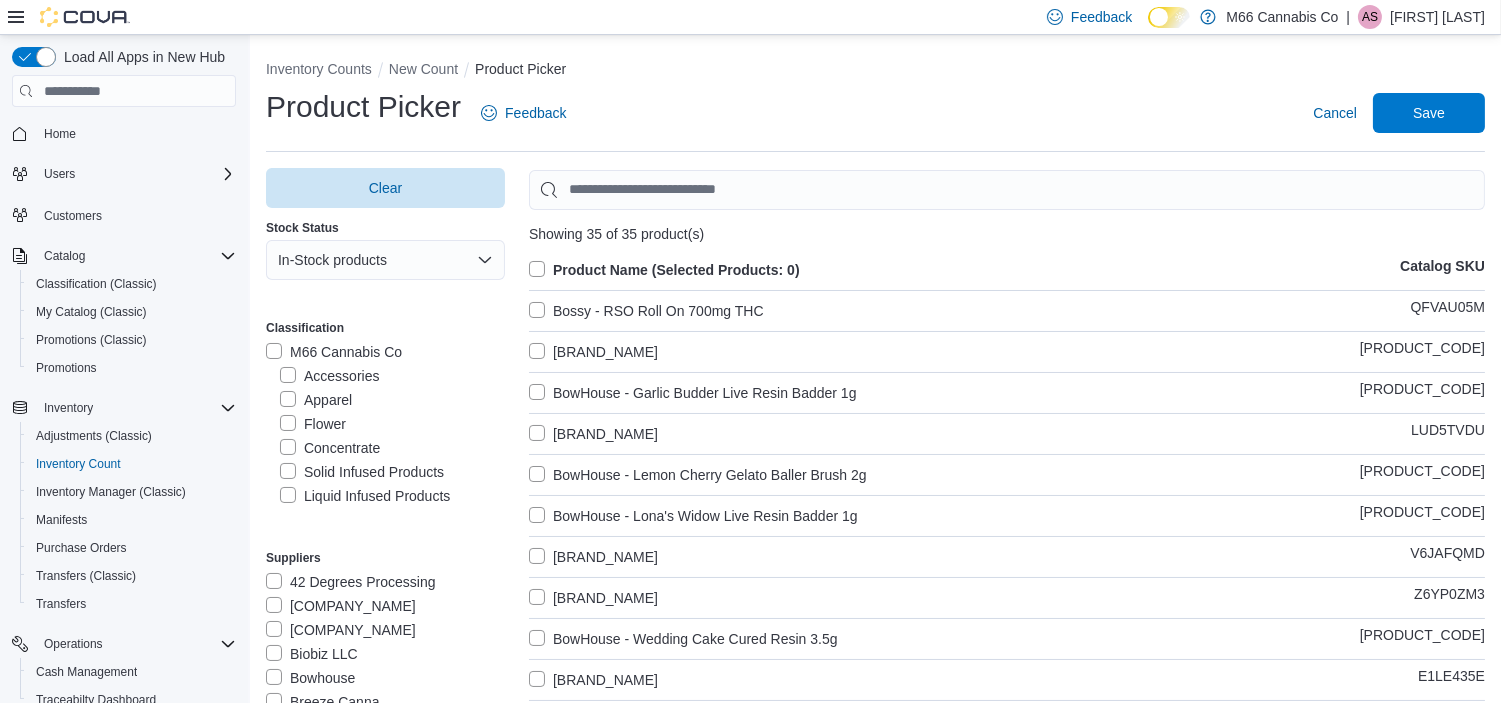 click on "Product Name (Selected Products: 0)" at bounding box center (664, 270) 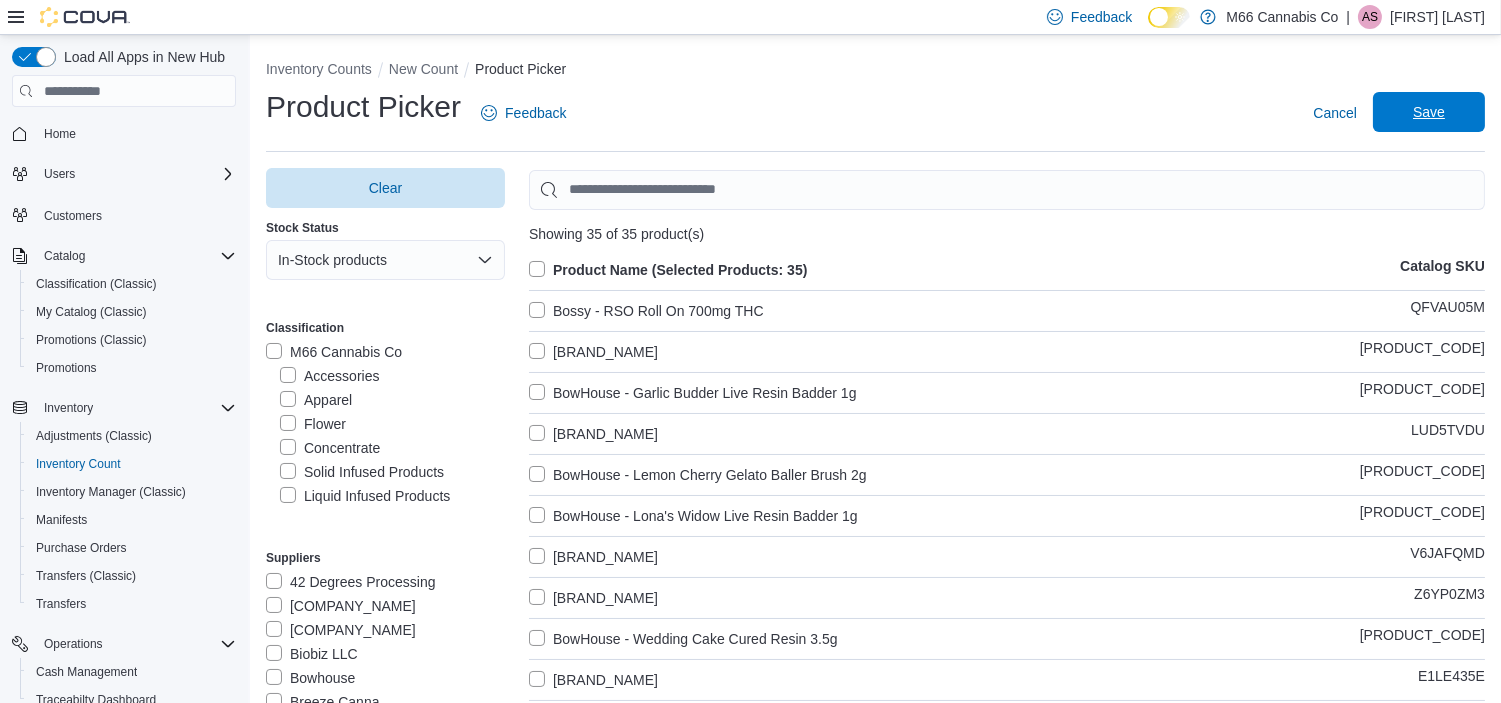 click on "Save" at bounding box center [1429, 112] 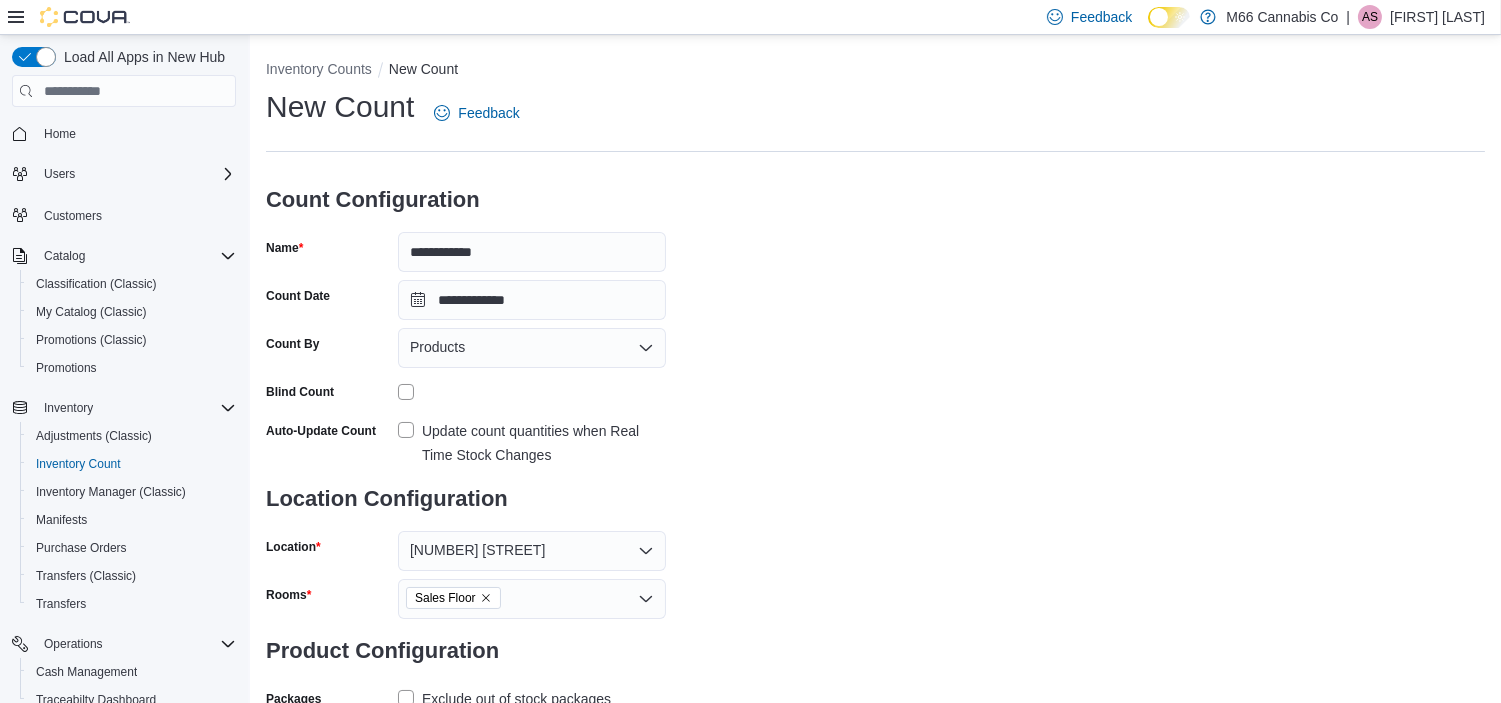 scroll, scrollTop: 153, scrollLeft: 0, axis: vertical 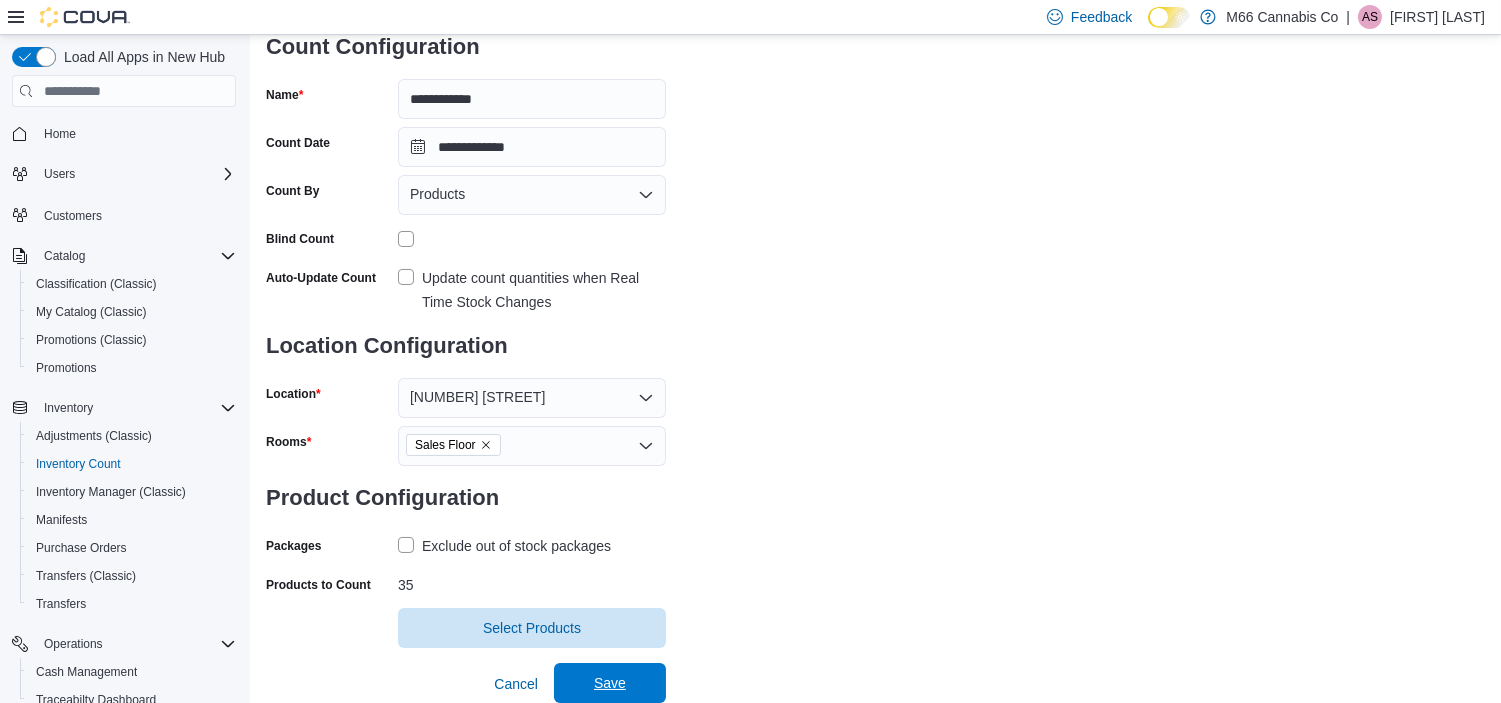 click on "Save" at bounding box center [610, 683] 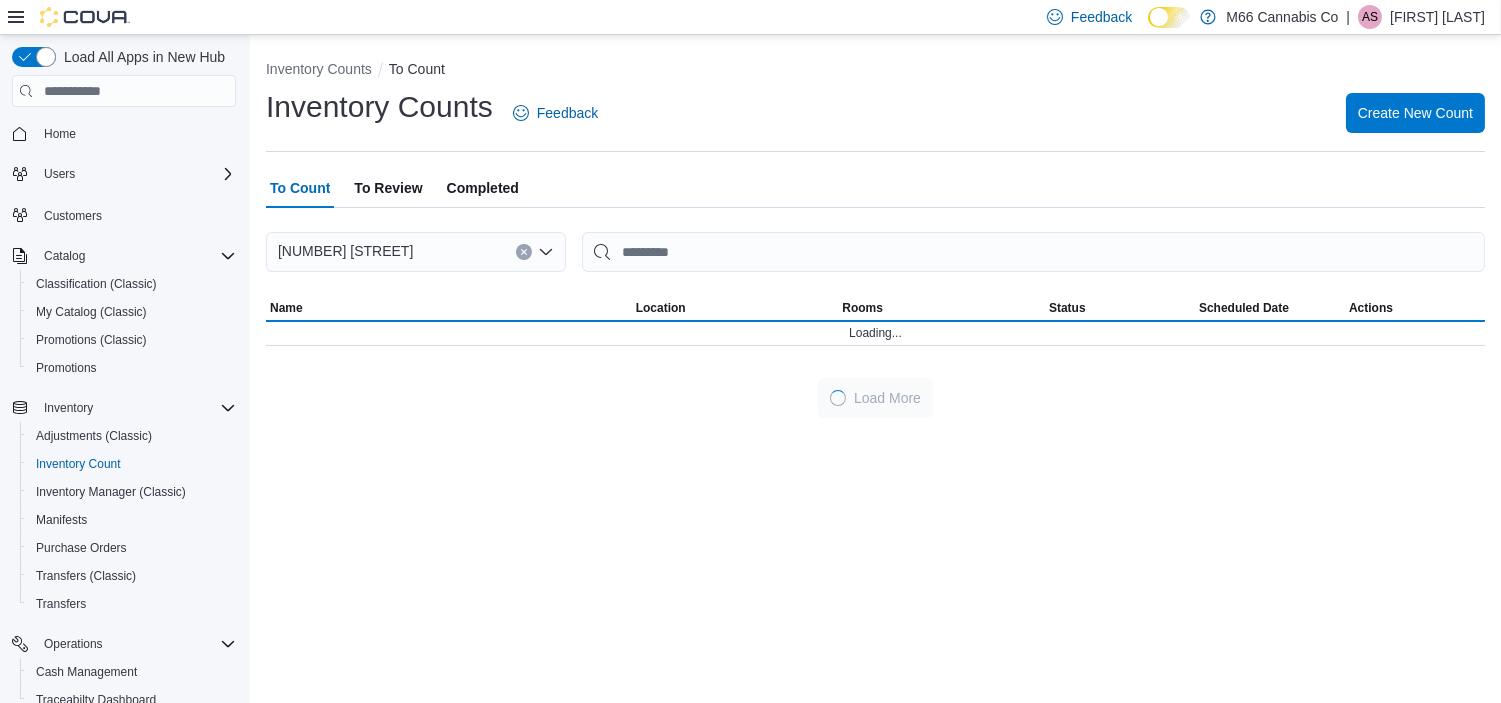 scroll, scrollTop: 0, scrollLeft: 0, axis: both 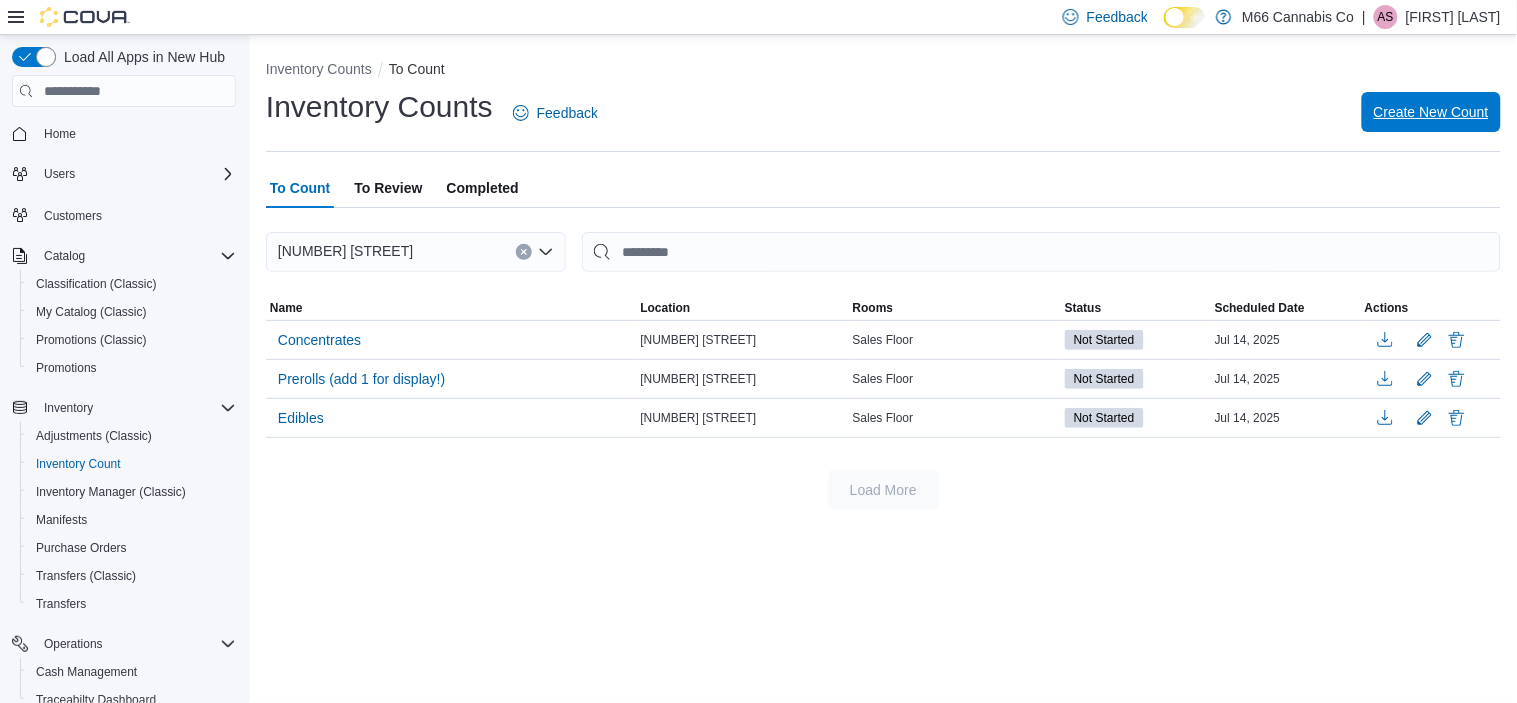 click on "Create New Count" at bounding box center [1431, 112] 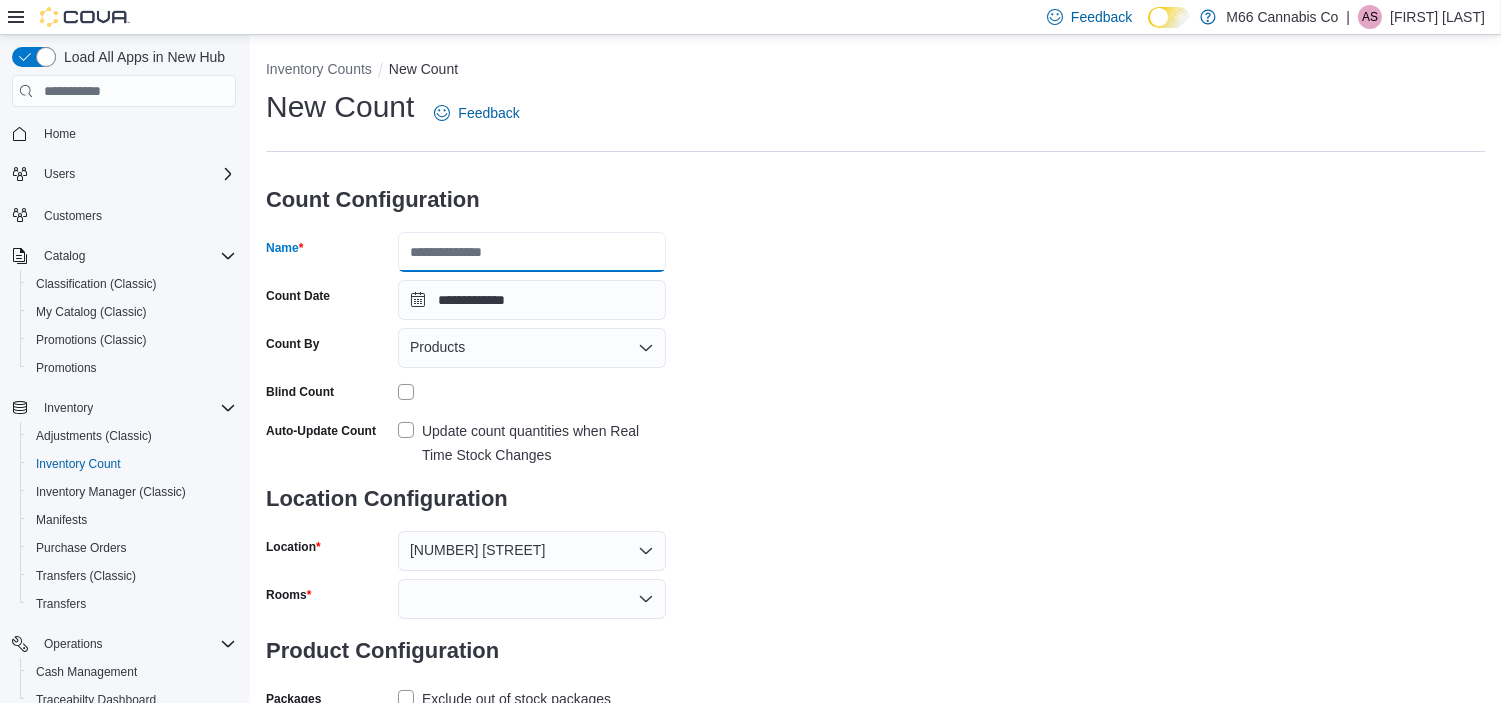click on "Name" at bounding box center [532, 252] 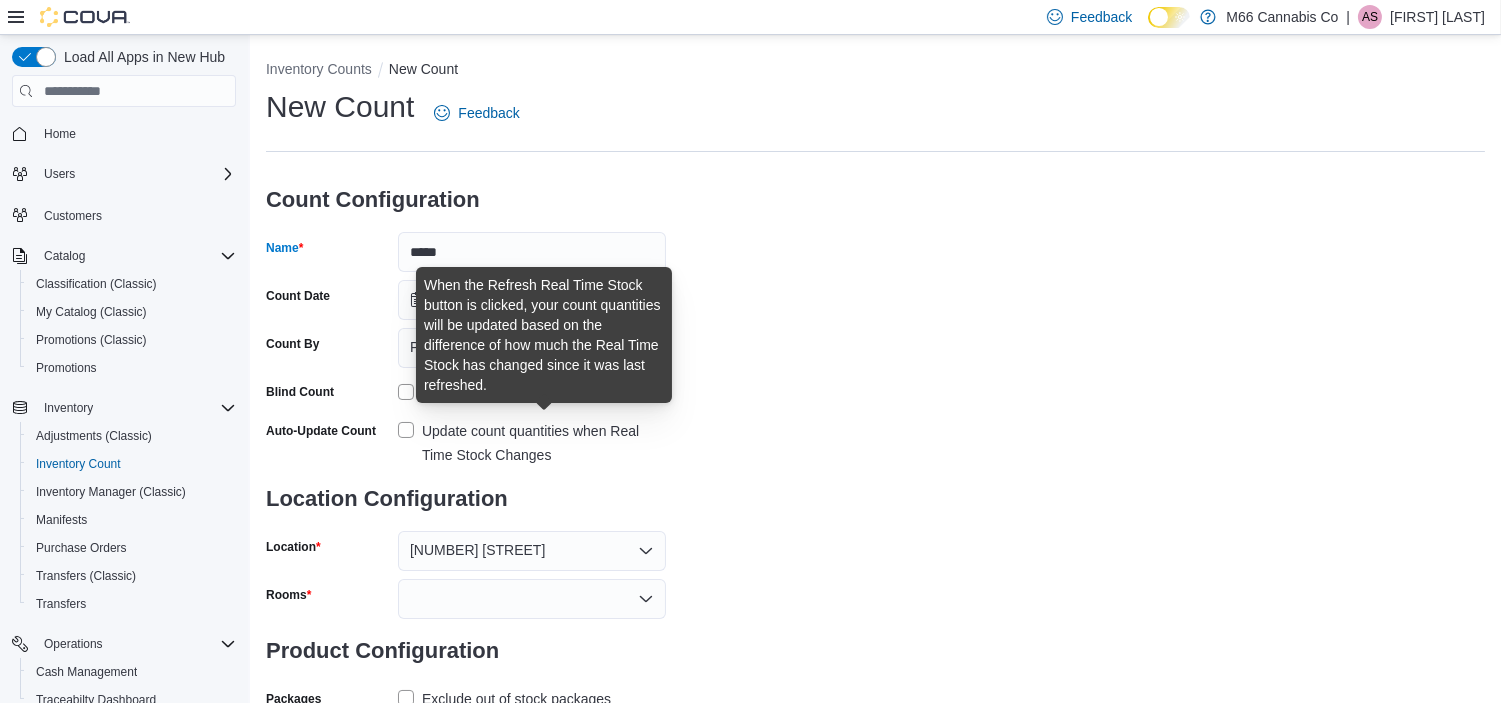 click on "Update count quantities when Real Time Stock Changes" at bounding box center [544, 443] 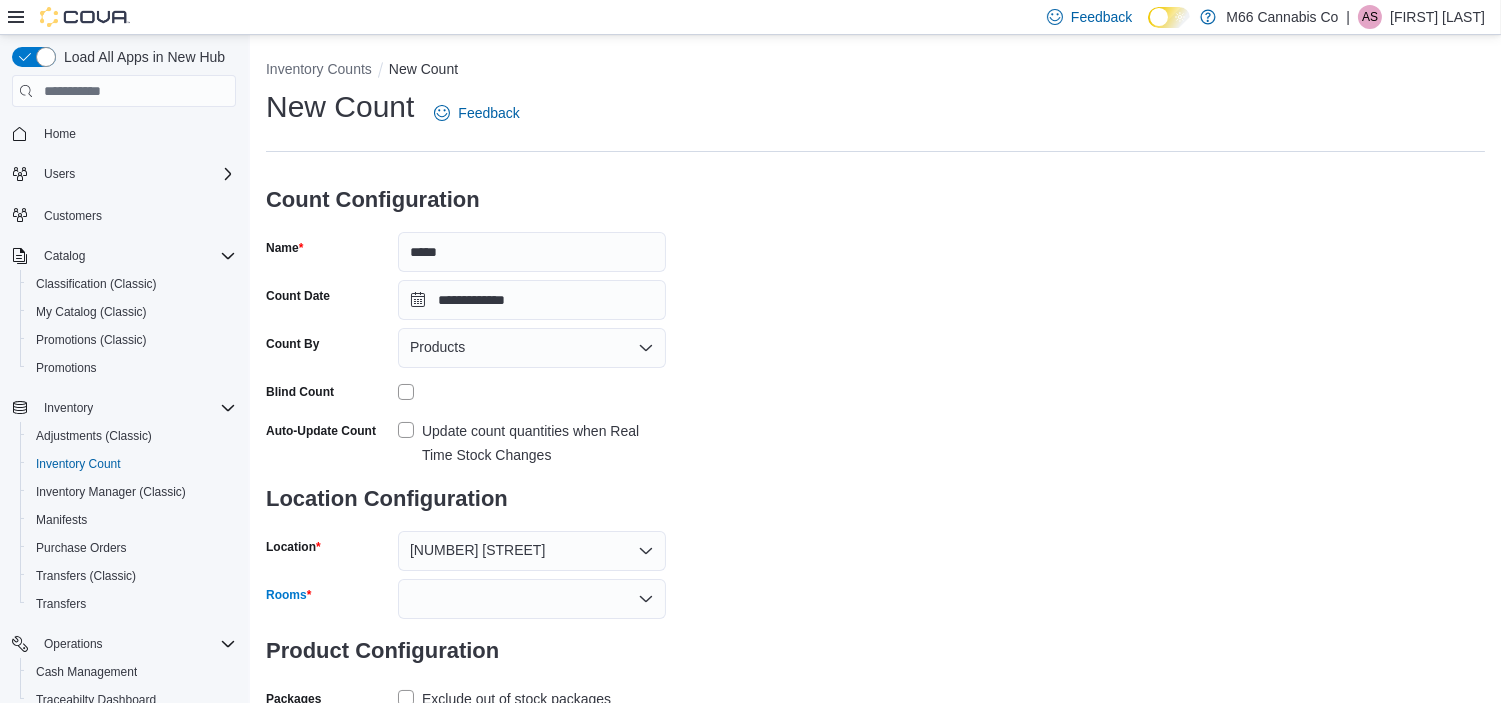 click at bounding box center [532, 599] 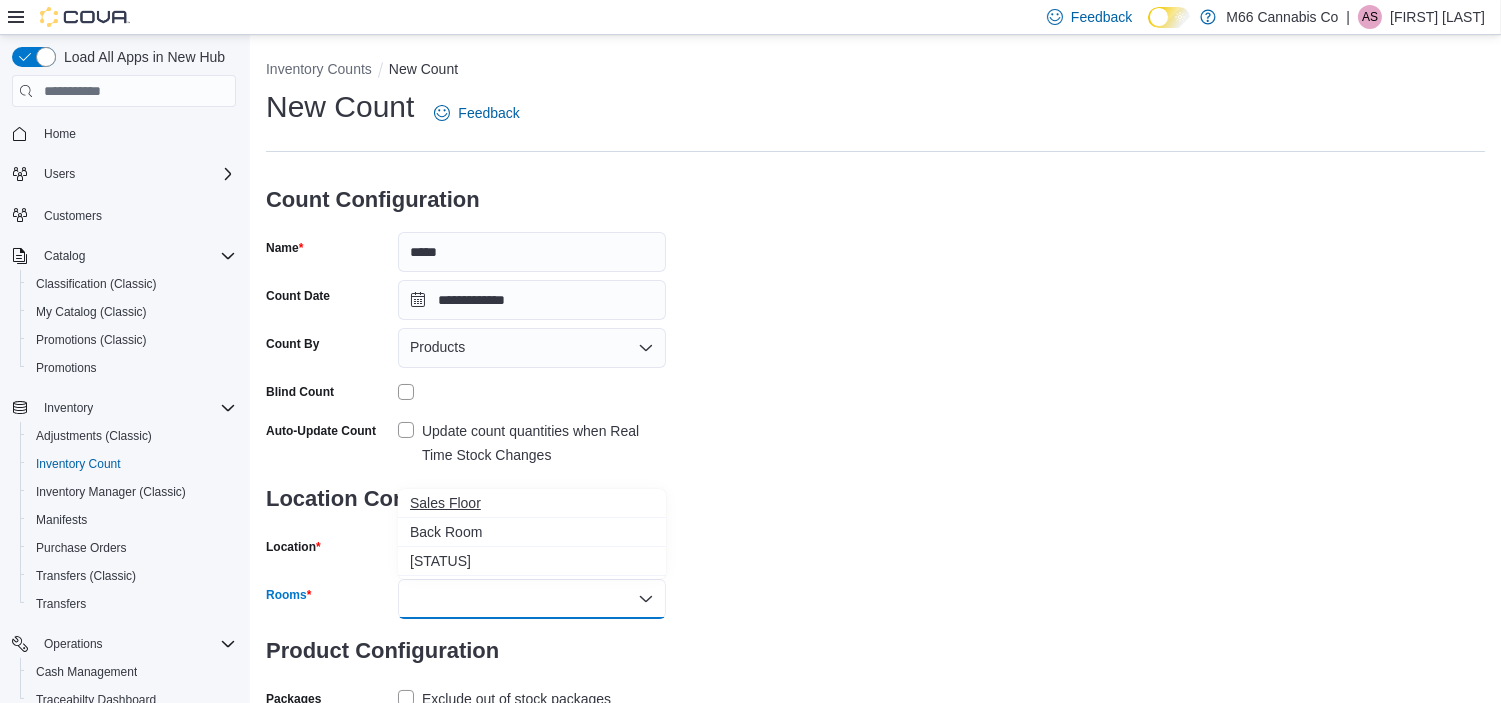 click on "Sales Floor" at bounding box center (532, 503) 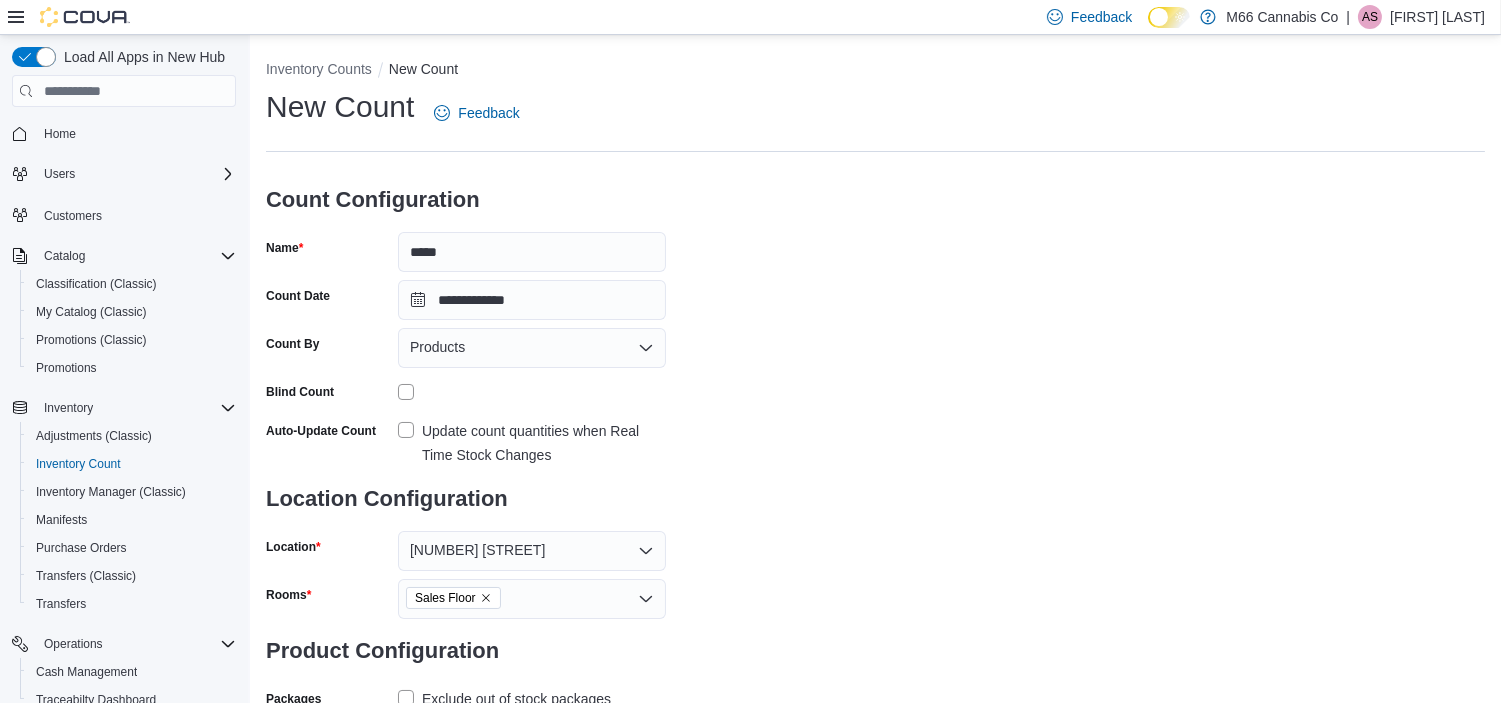 click on "**********" at bounding box center [875, 424] 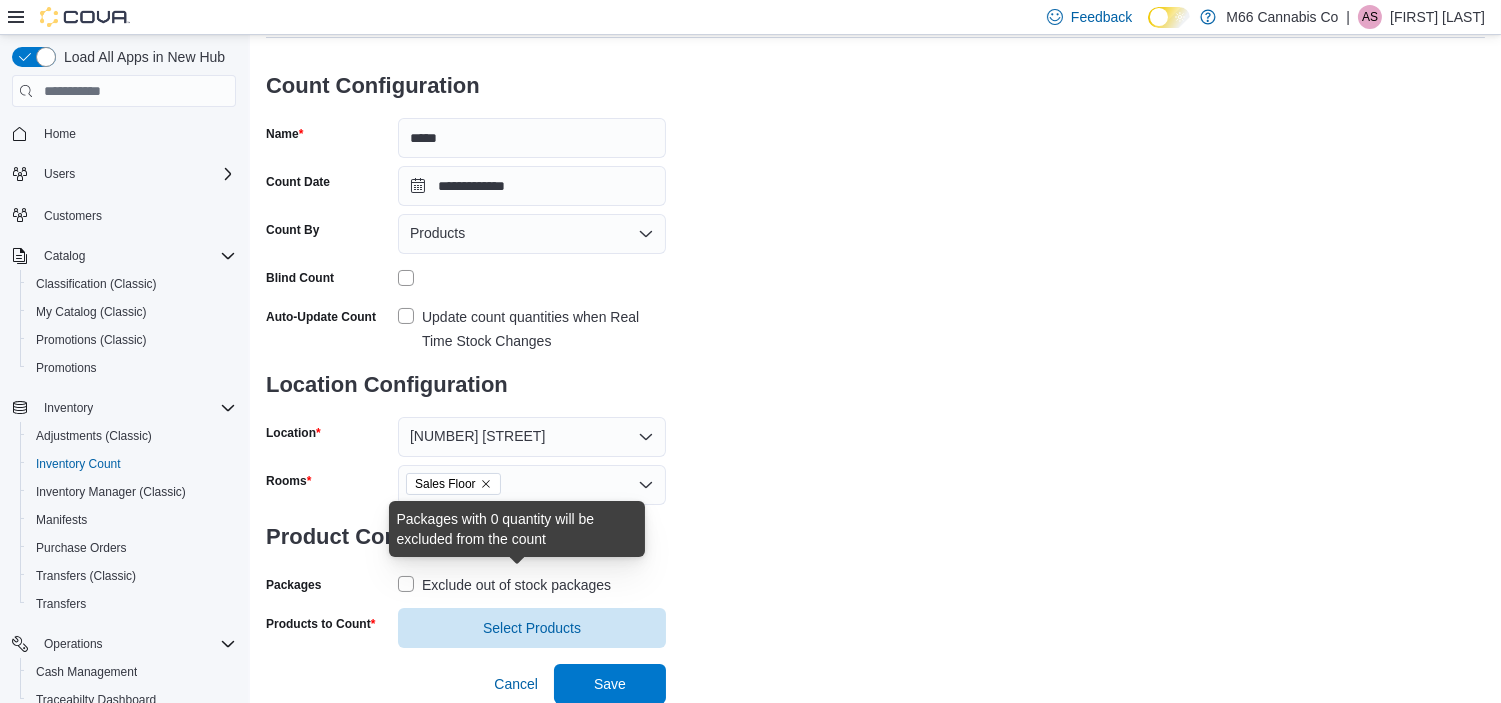 click on "Exclude out of stock packages" at bounding box center [516, 585] 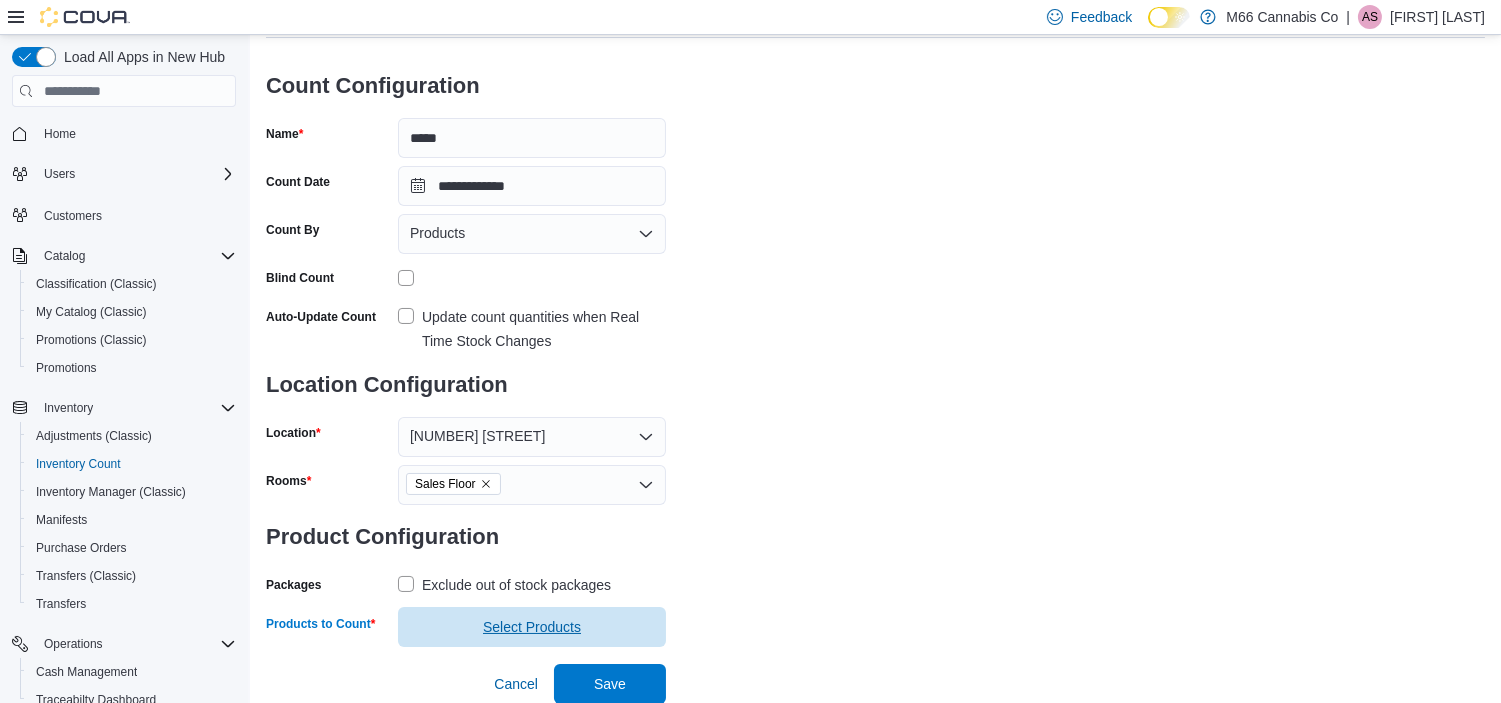 click on "Select Products" at bounding box center [532, 627] 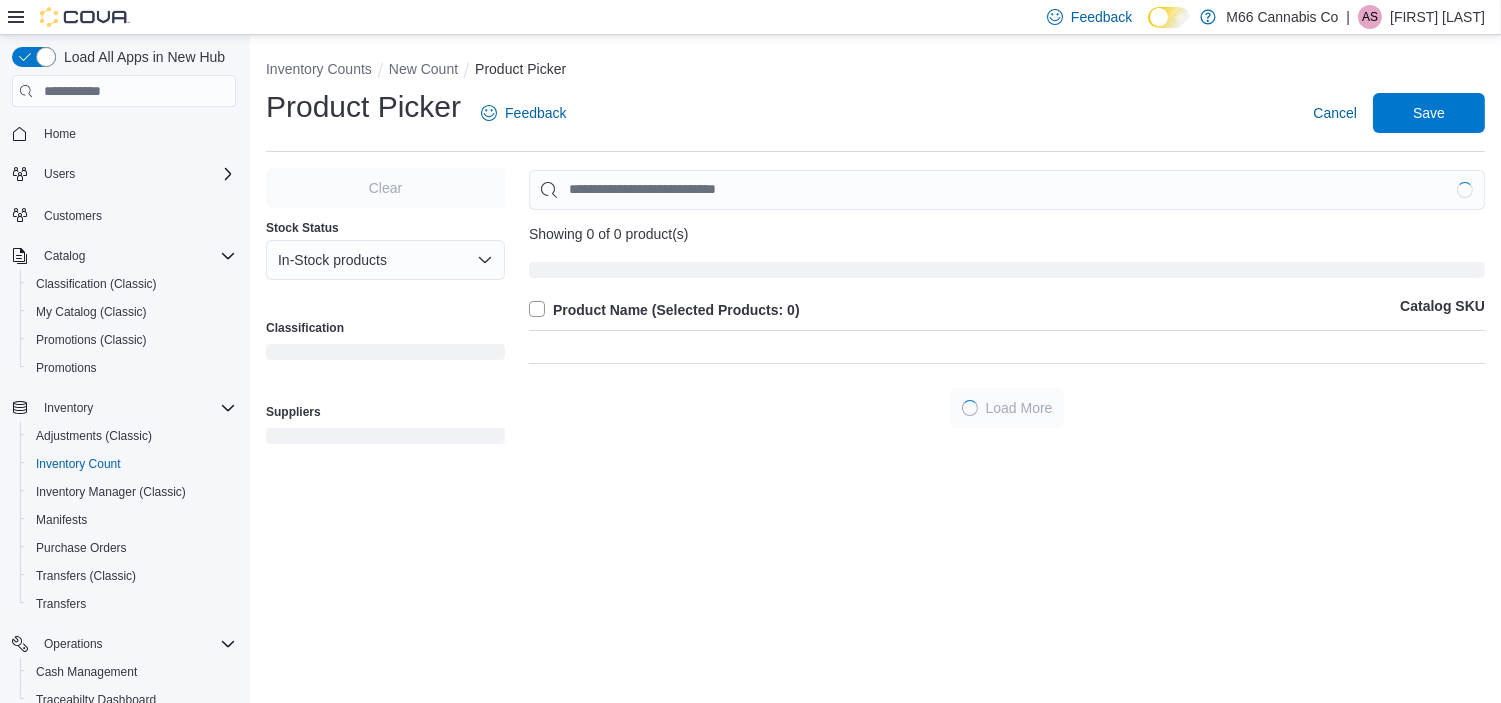 scroll, scrollTop: 0, scrollLeft: 0, axis: both 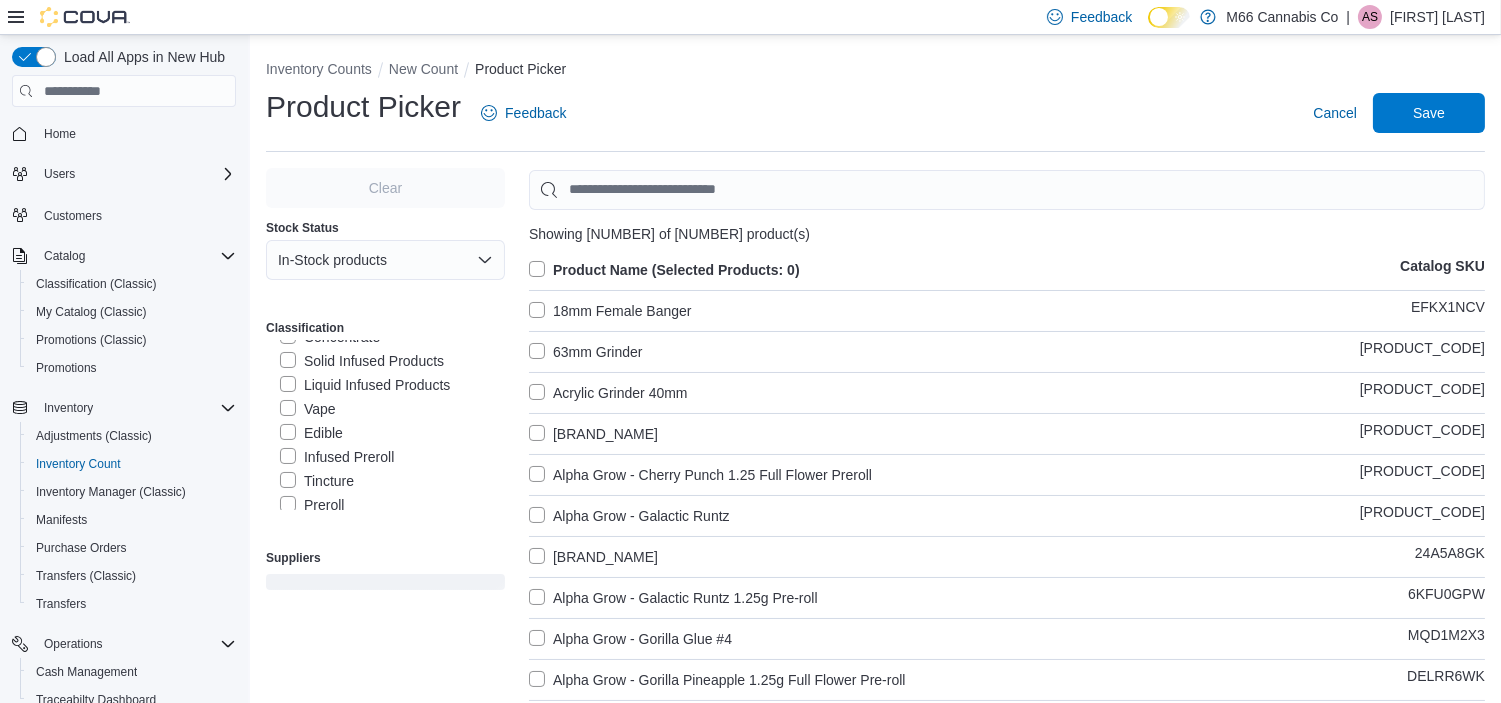 click on "Vape" at bounding box center [308, 409] 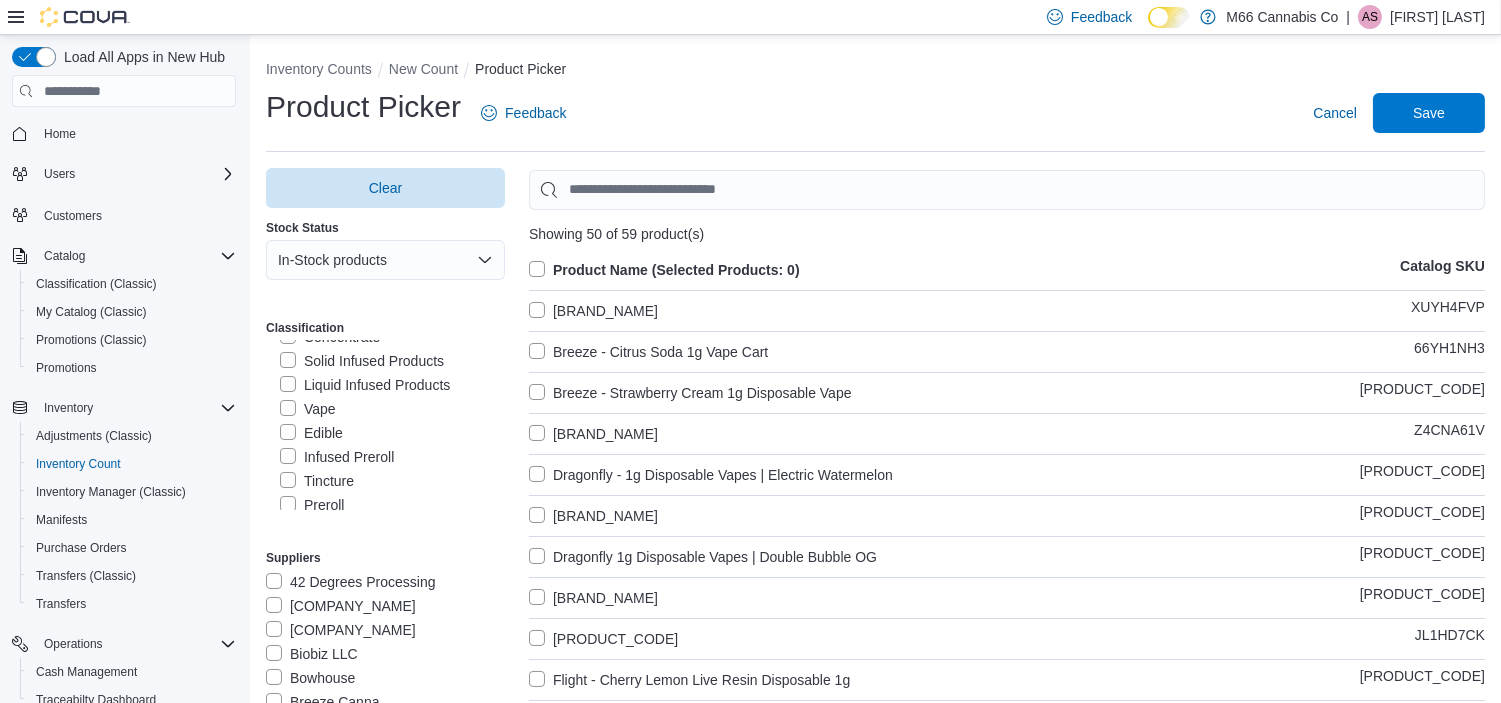 click on "Product Name (Selected Products: 0)" at bounding box center [664, 270] 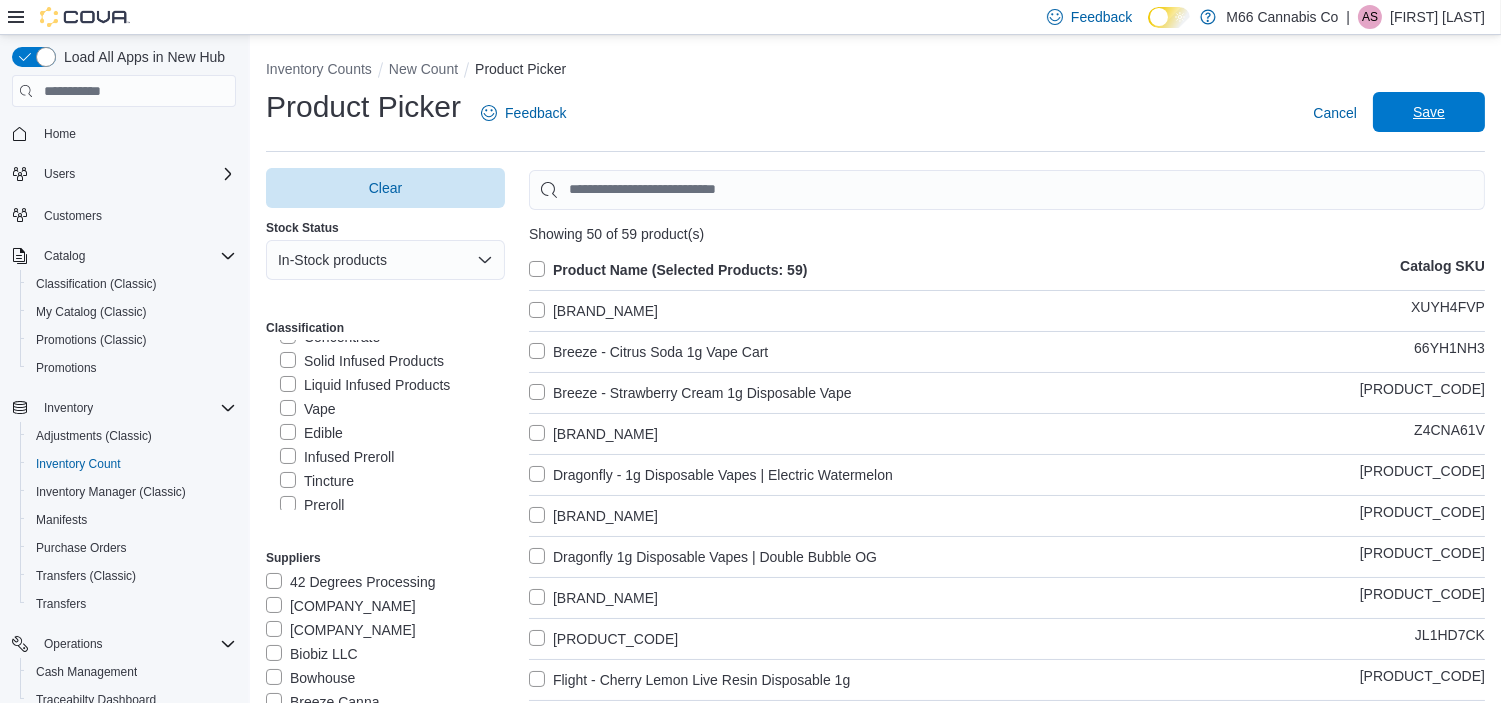 click on "Save" at bounding box center [1429, 112] 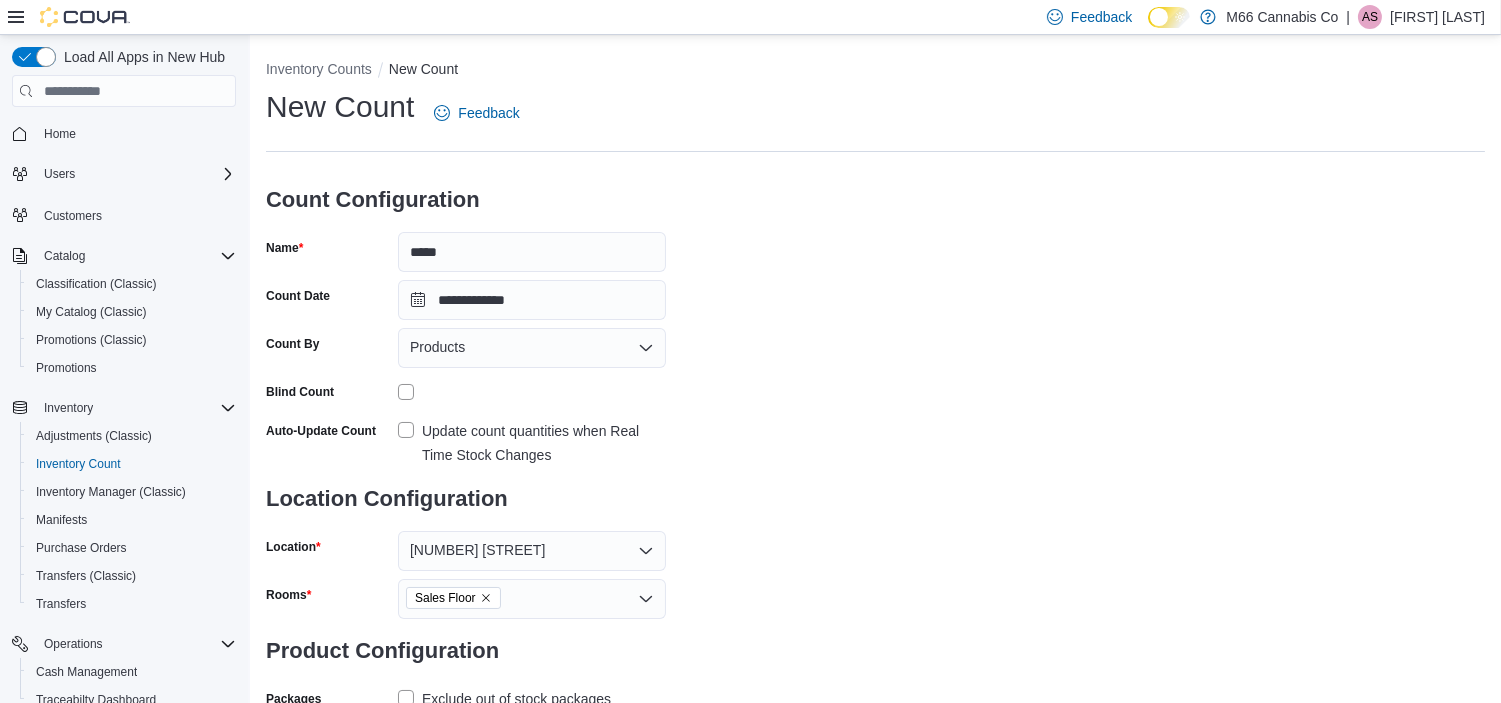 scroll, scrollTop: 153, scrollLeft: 0, axis: vertical 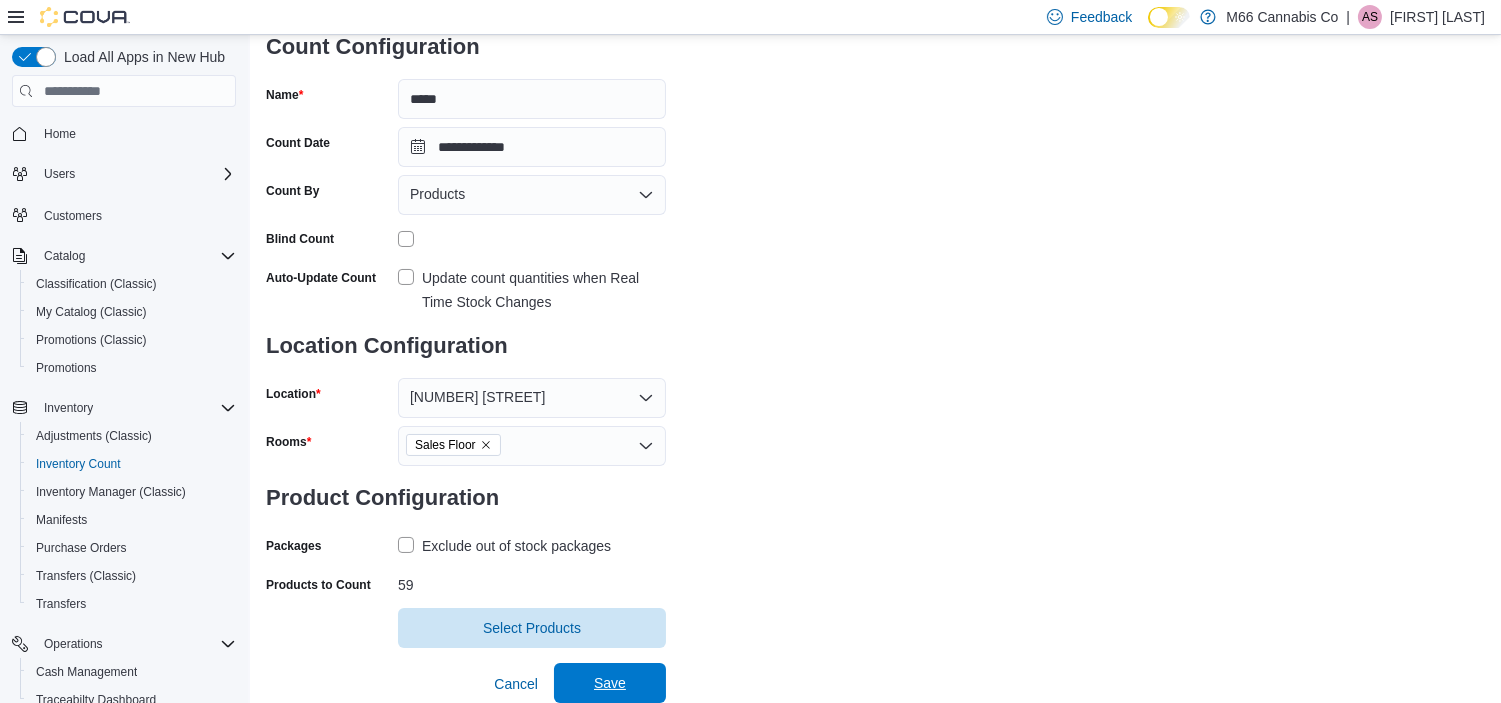click on "Save" at bounding box center [610, 683] 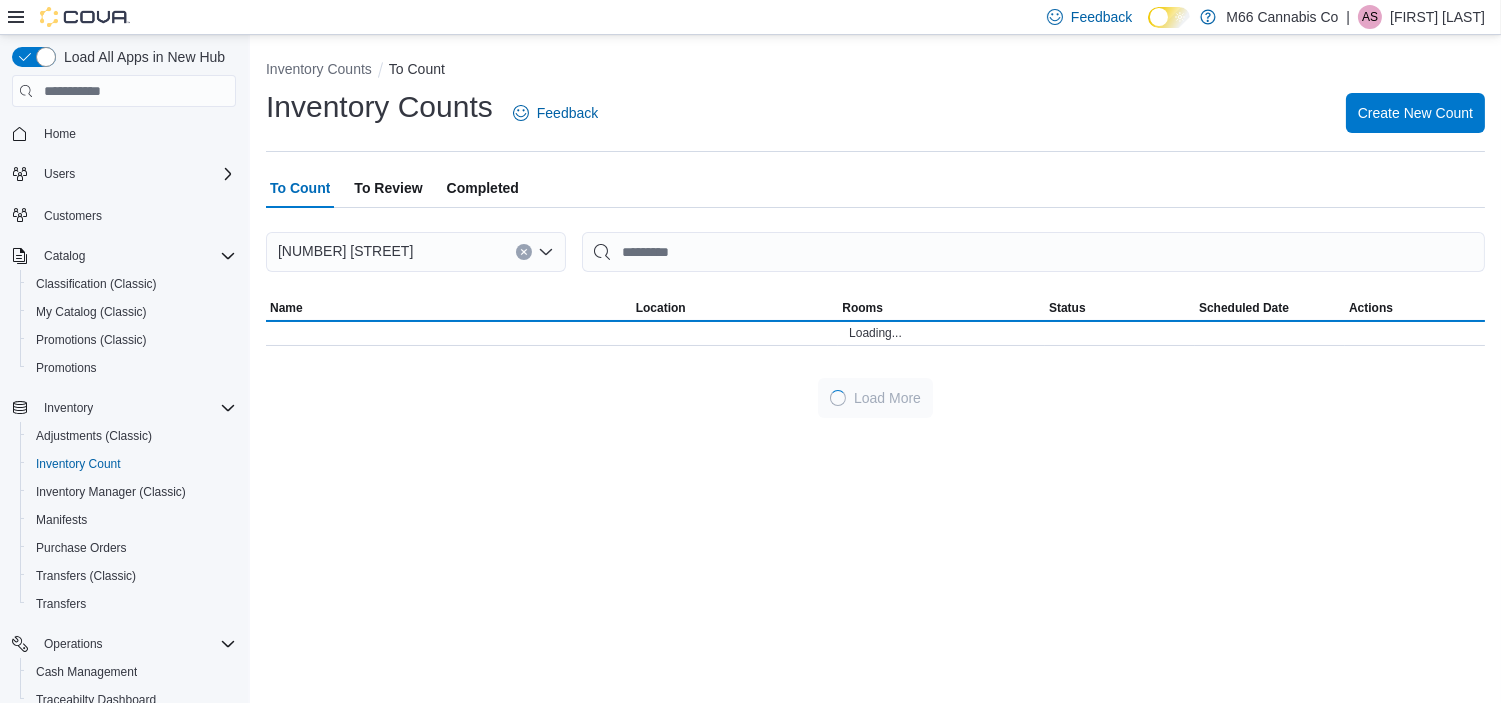 scroll, scrollTop: 0, scrollLeft: 0, axis: both 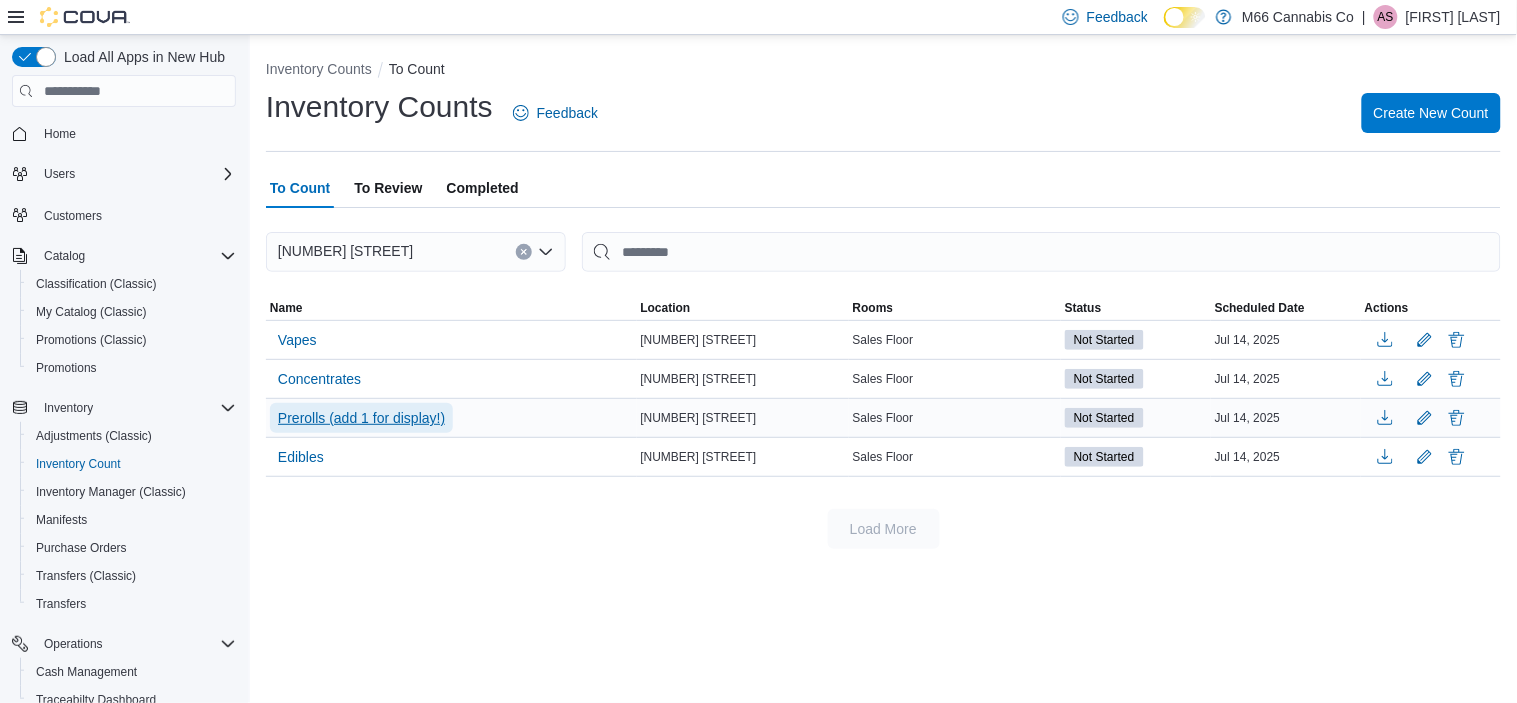 click on "Prerolls (add 1 for display!)" at bounding box center [361, 418] 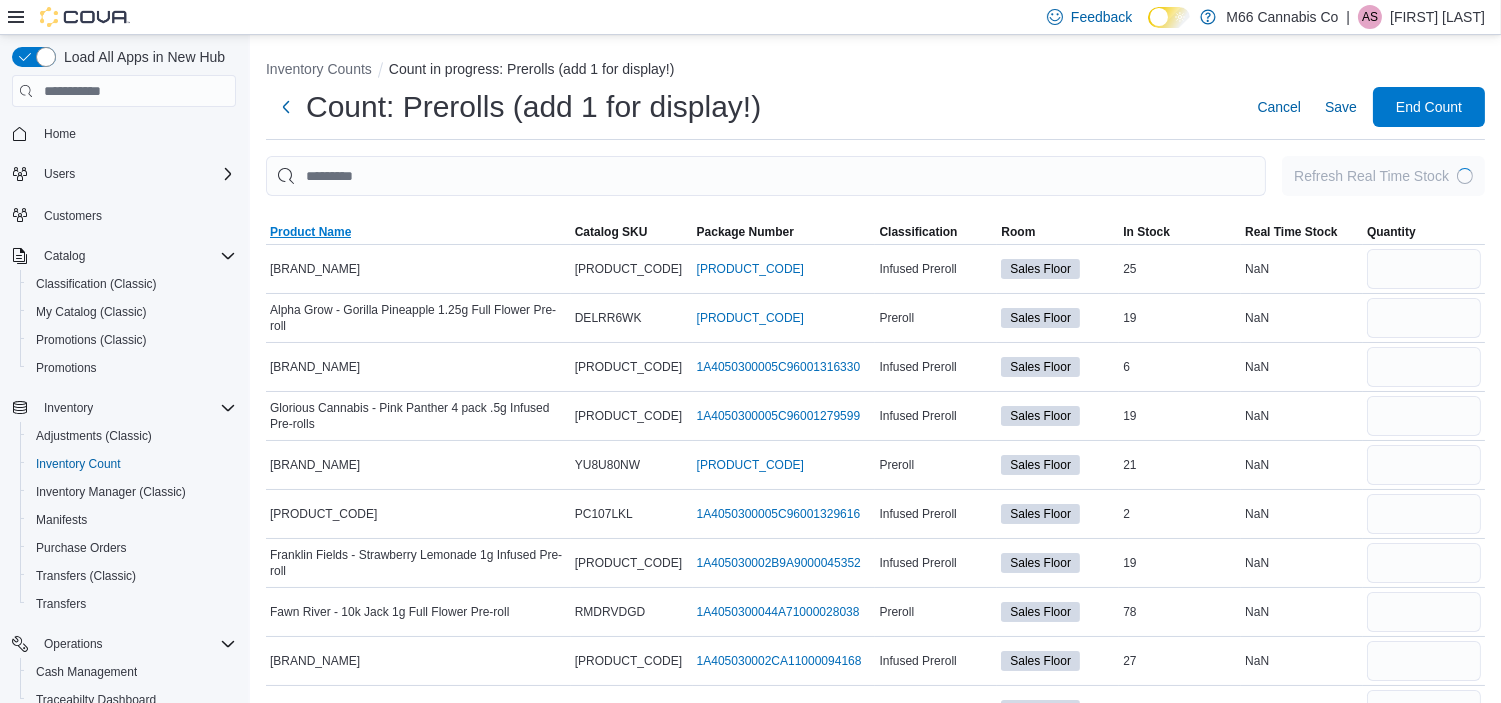 click on "Product Name" at bounding box center [310, 232] 